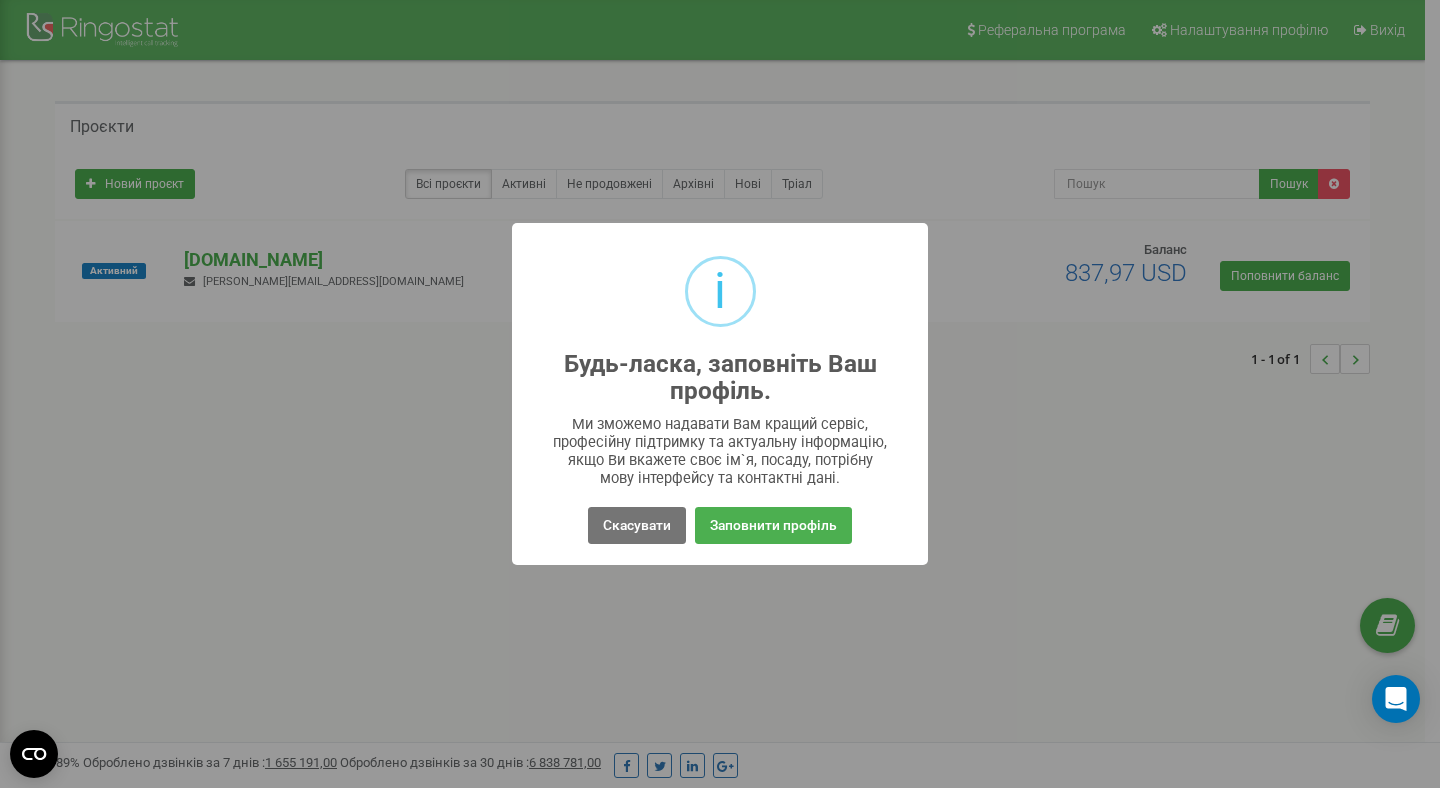 scroll, scrollTop: 0, scrollLeft: 0, axis: both 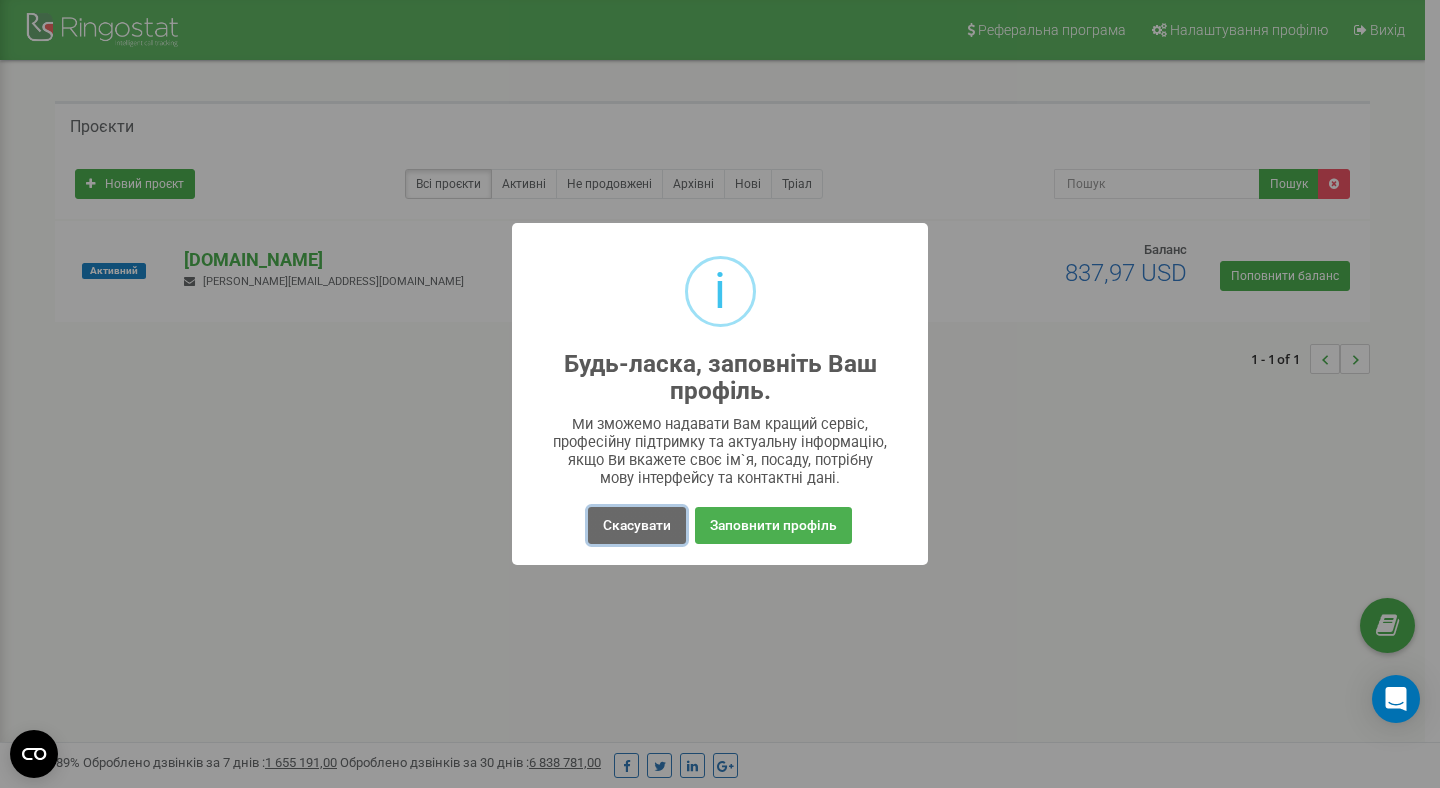 click on "Скасувати" at bounding box center (637, 525) 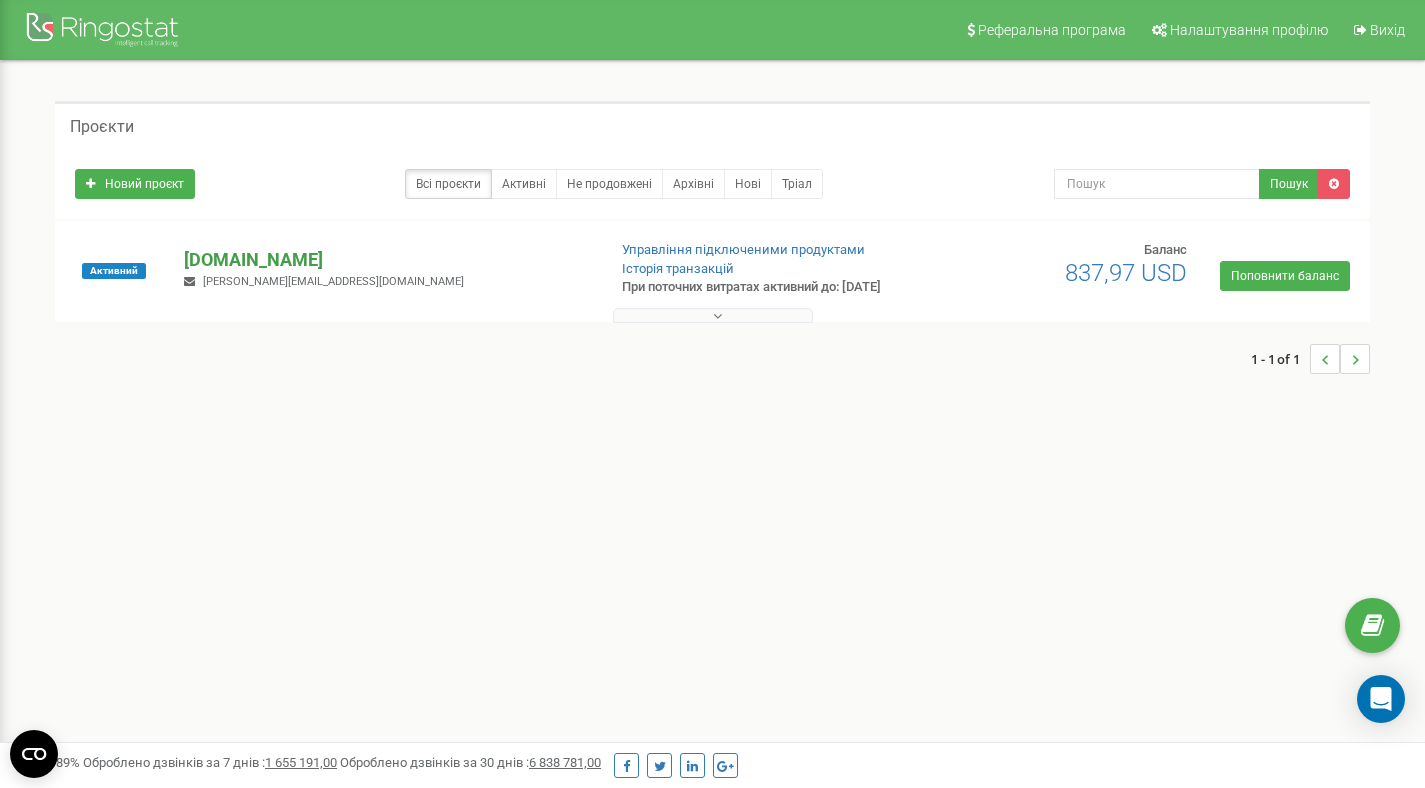click on "[DOMAIN_NAME]" at bounding box center (386, 260) 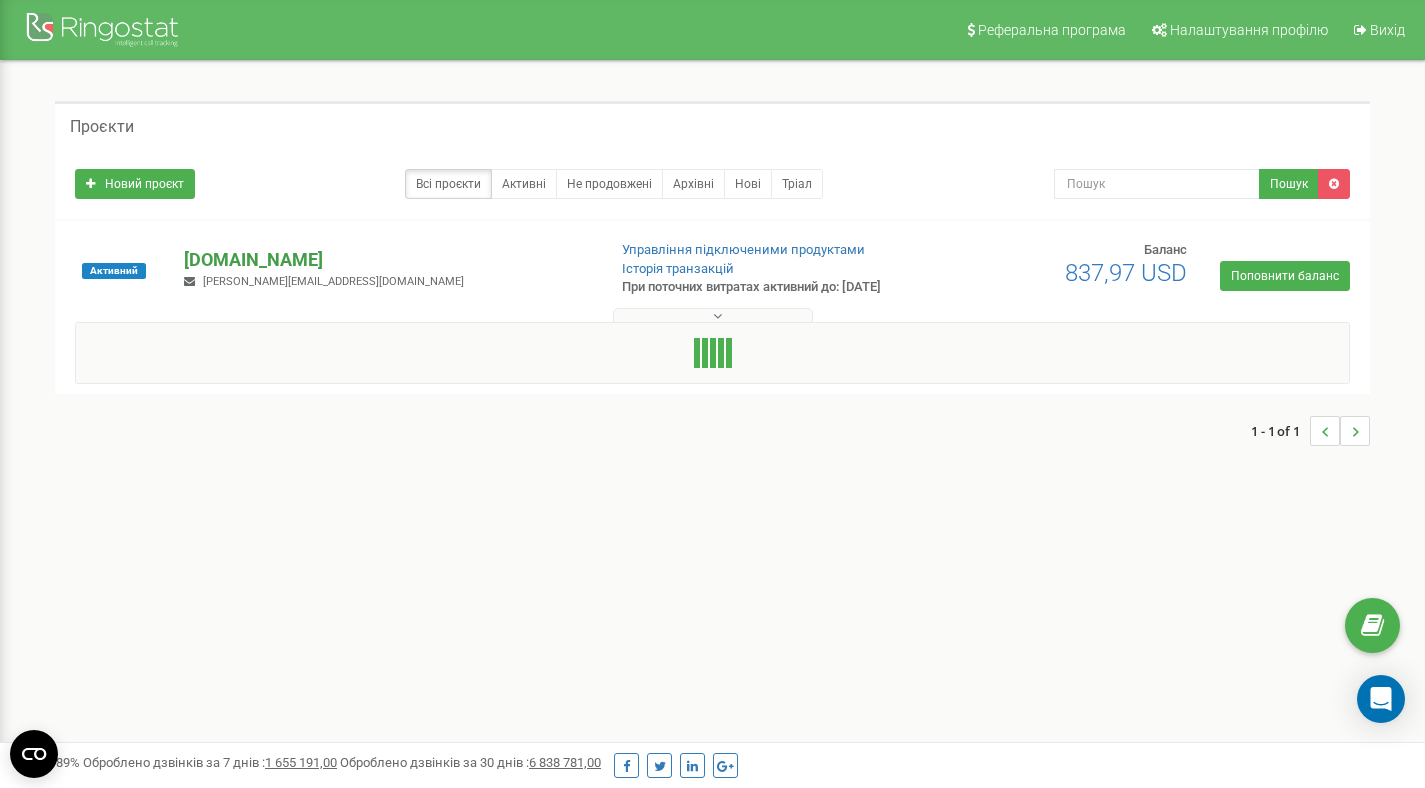 click on "[DOMAIN_NAME]" at bounding box center [386, 260] 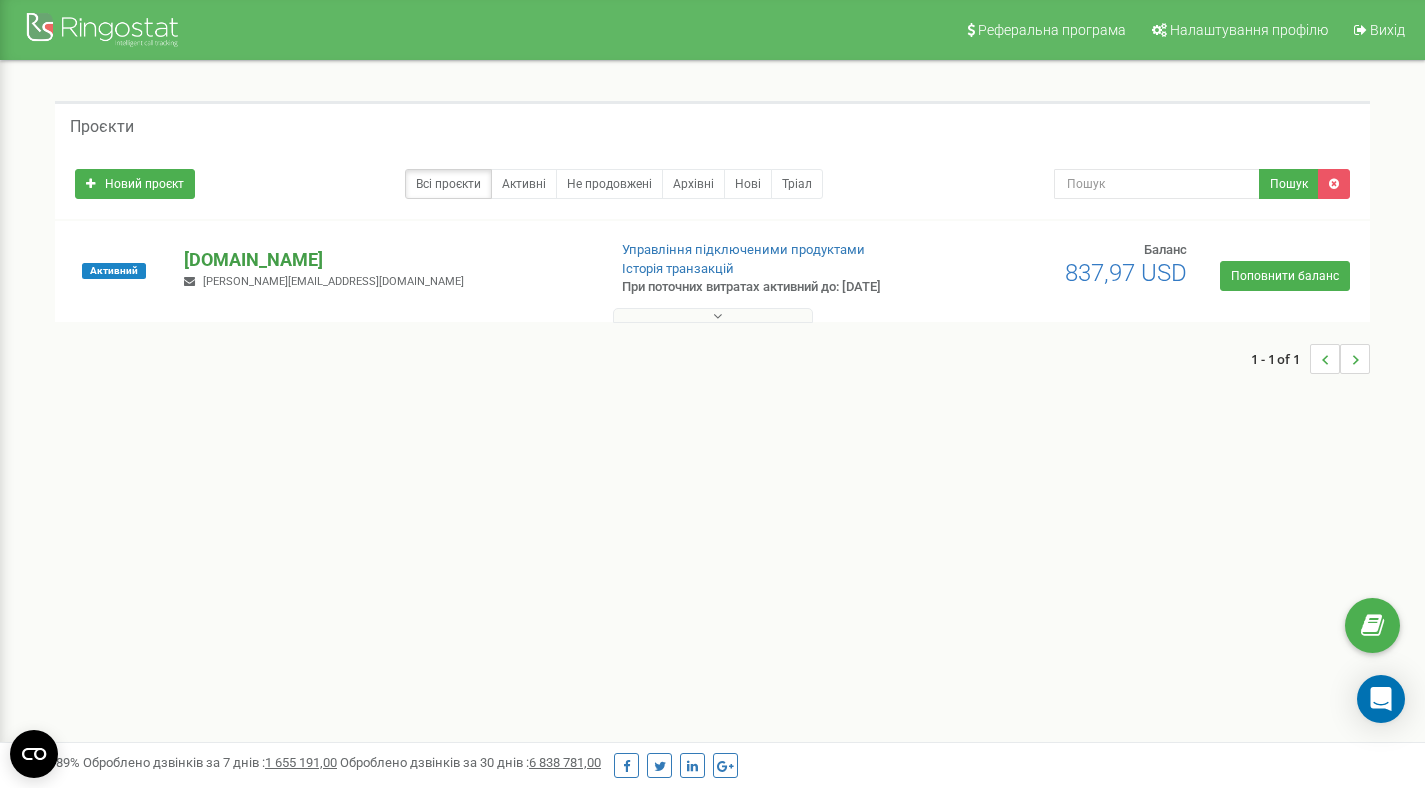 click on "[DOMAIN_NAME]" at bounding box center [386, 260] 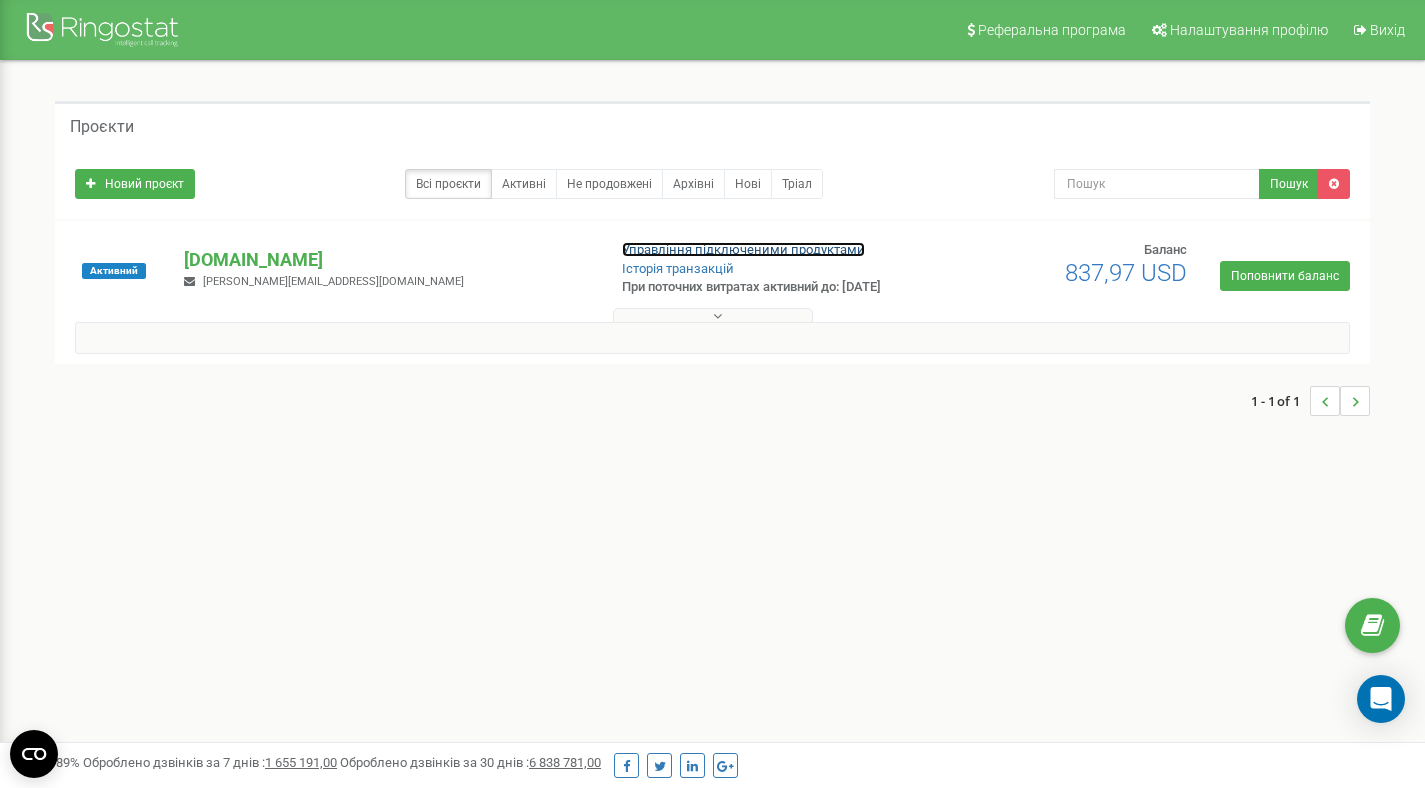 click on "Управління підключеними продуктами" at bounding box center [743, 249] 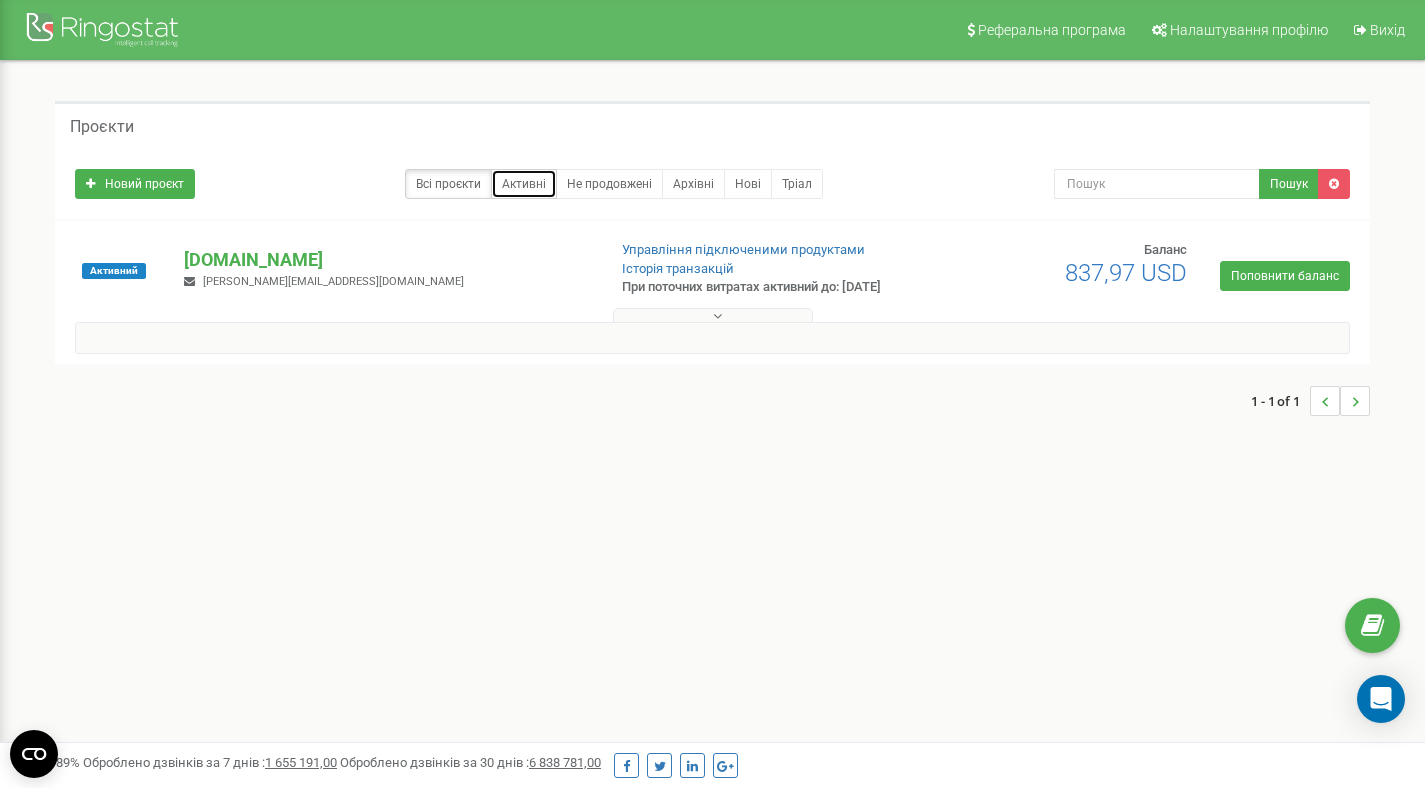 click on "Активні" at bounding box center (524, 184) 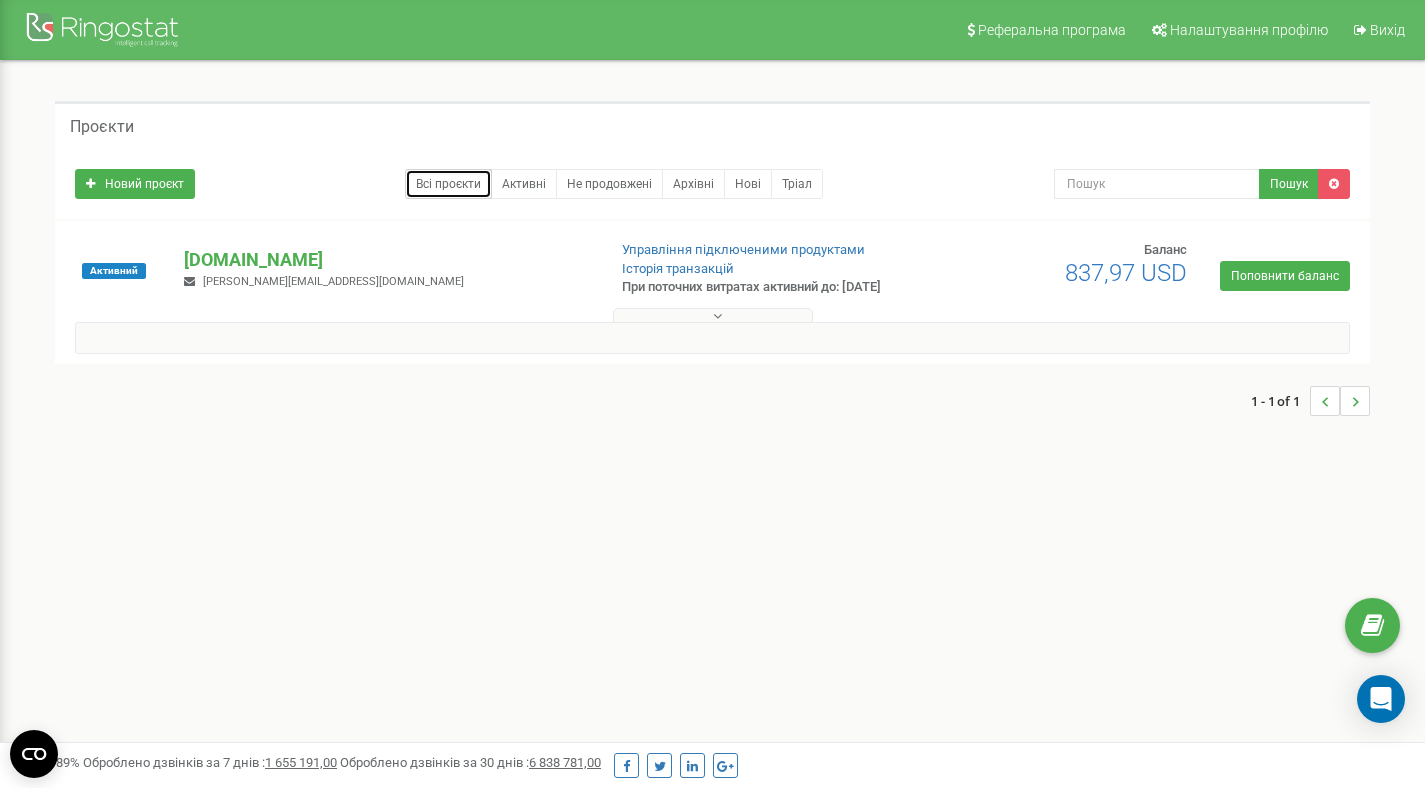click on "Всі проєкти" at bounding box center [448, 184] 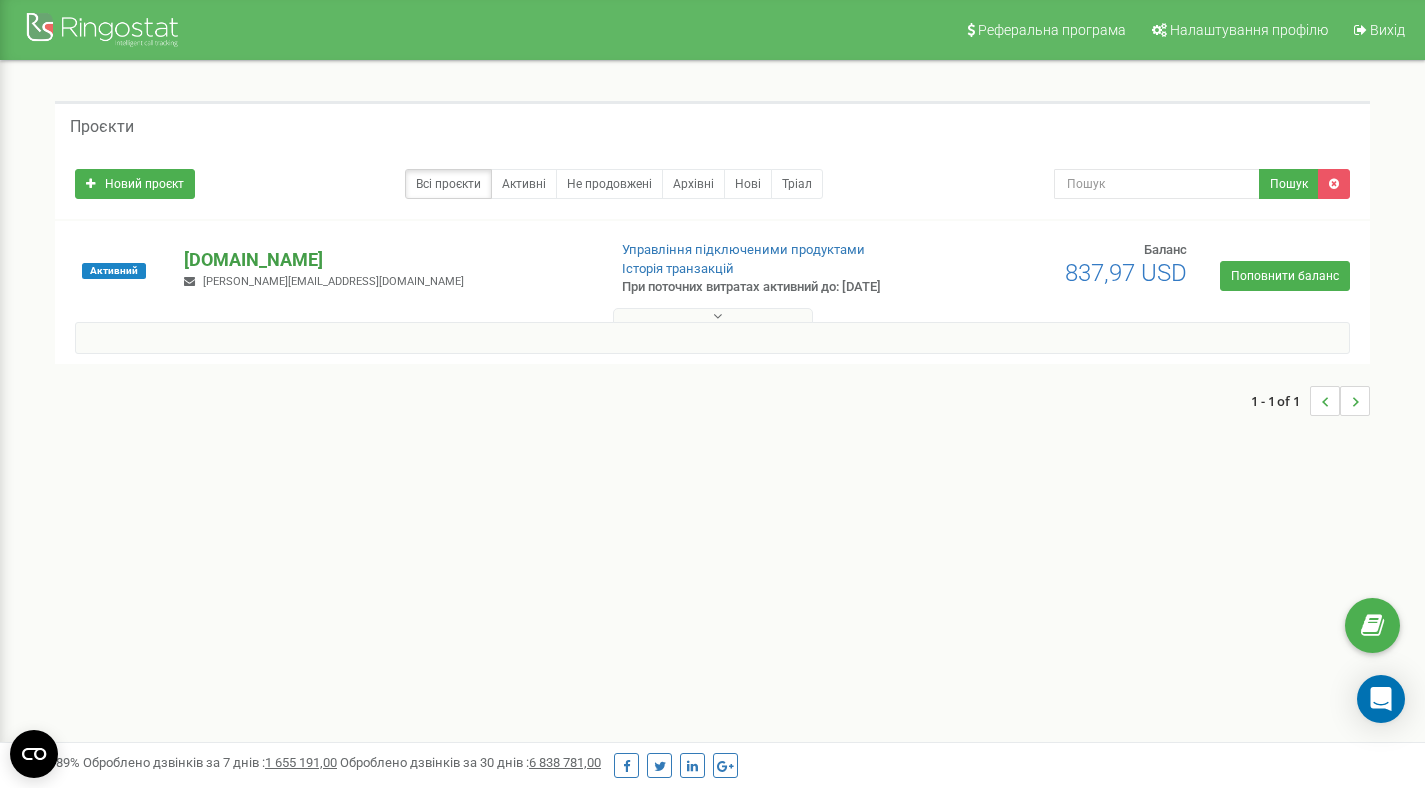 click on "[DOMAIN_NAME]" at bounding box center [386, 260] 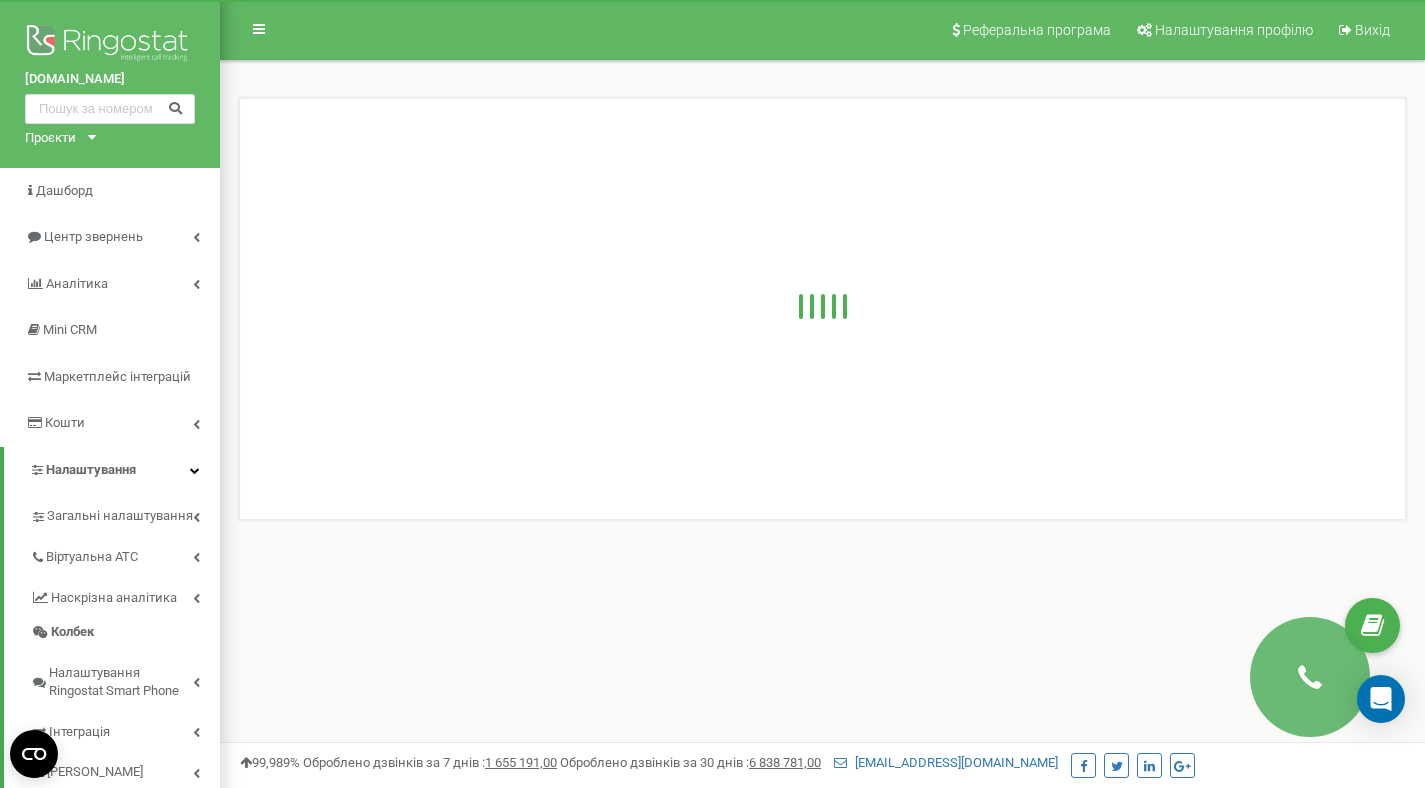 scroll, scrollTop: 562, scrollLeft: 0, axis: vertical 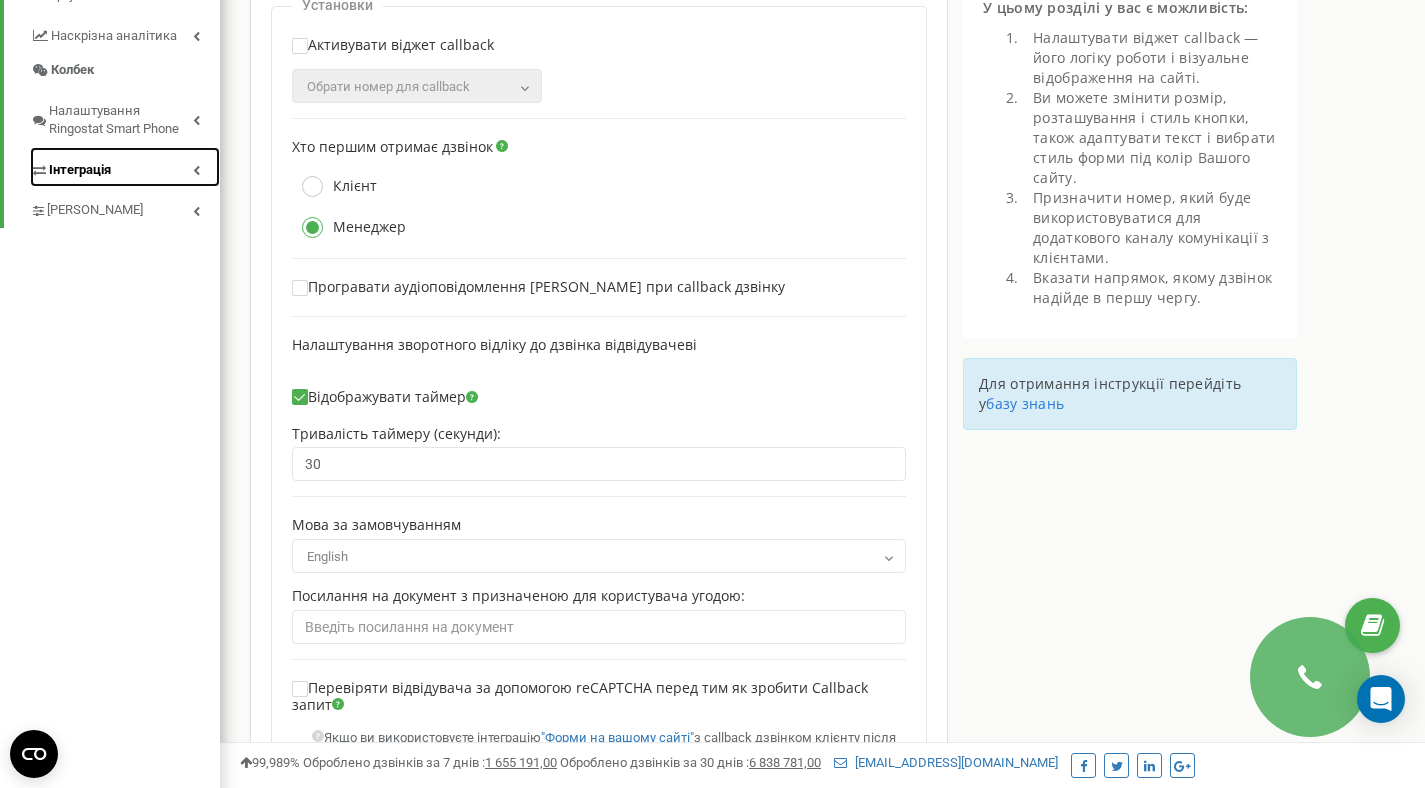 click on "Інтеграція" at bounding box center [125, 167] 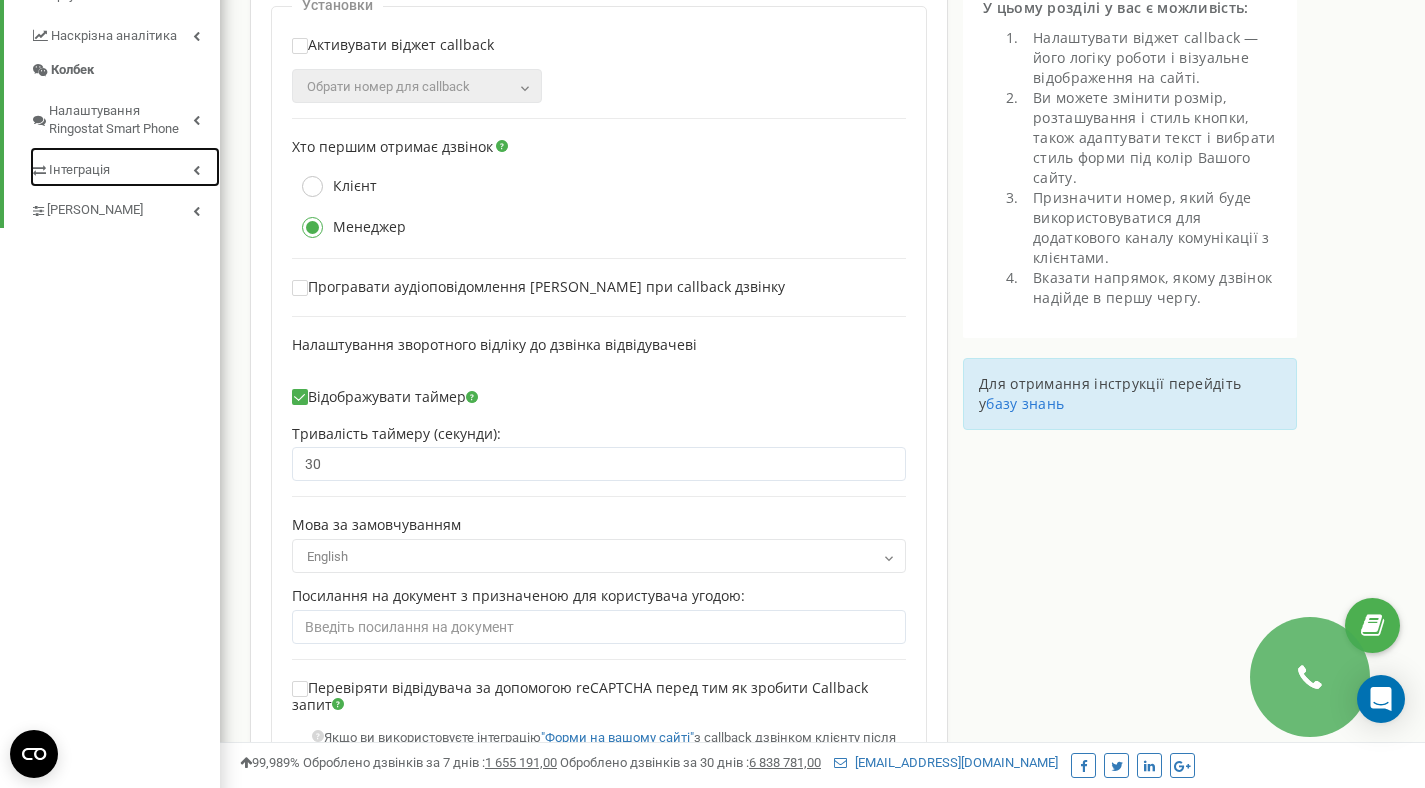 scroll, scrollTop: 997929, scrollLeft: 998795, axis: both 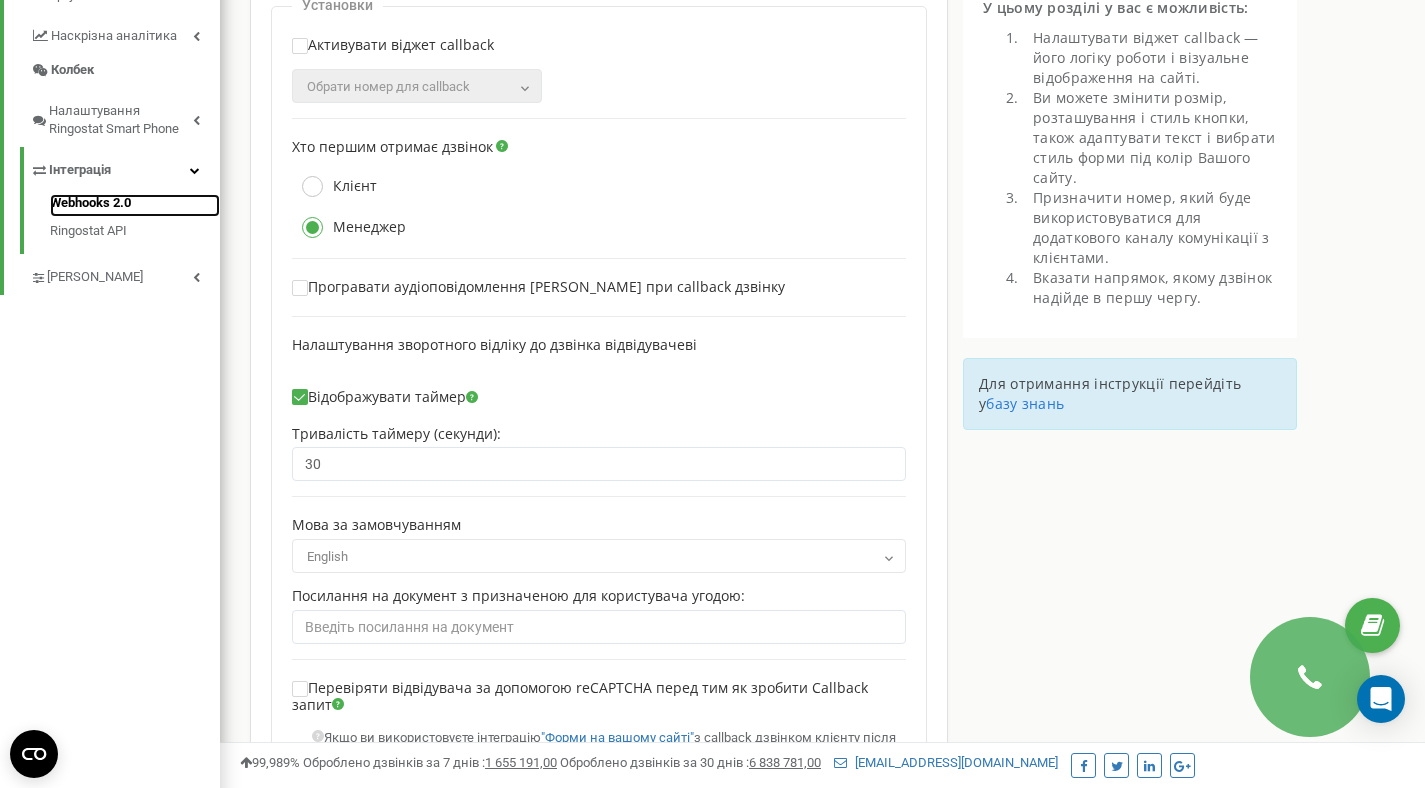 click on "Webhooks 2.0" at bounding box center [135, 206] 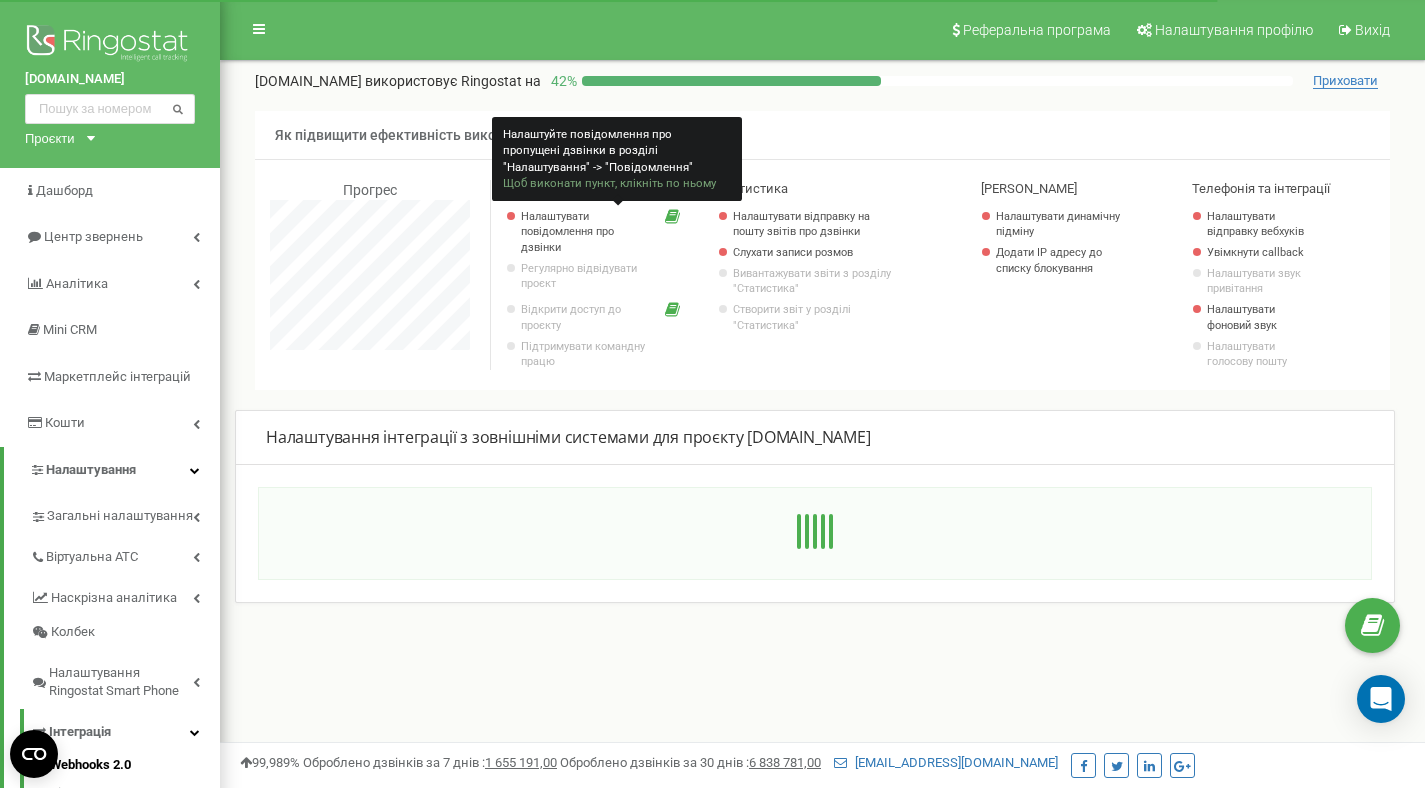 scroll, scrollTop: 0, scrollLeft: 0, axis: both 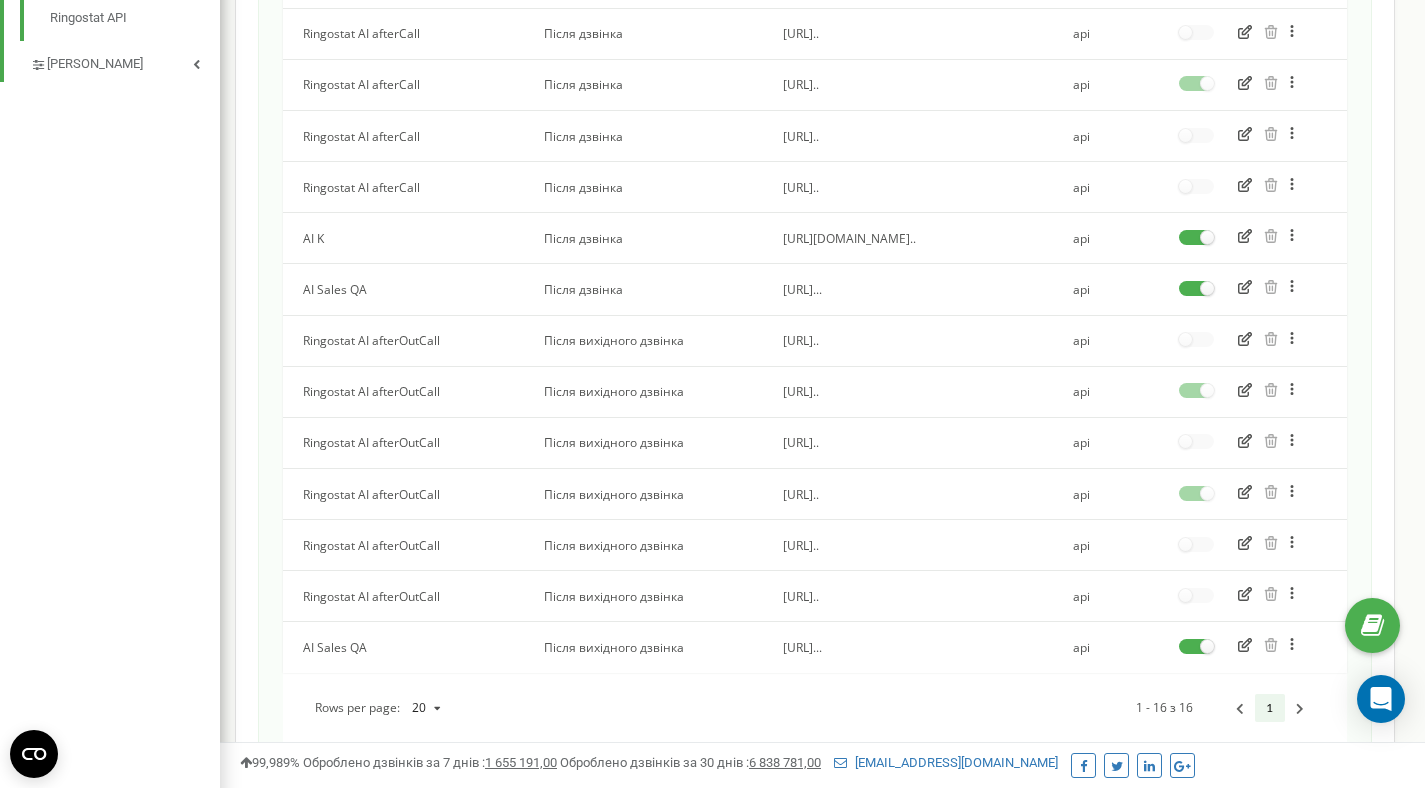click at bounding box center (1196, 231) 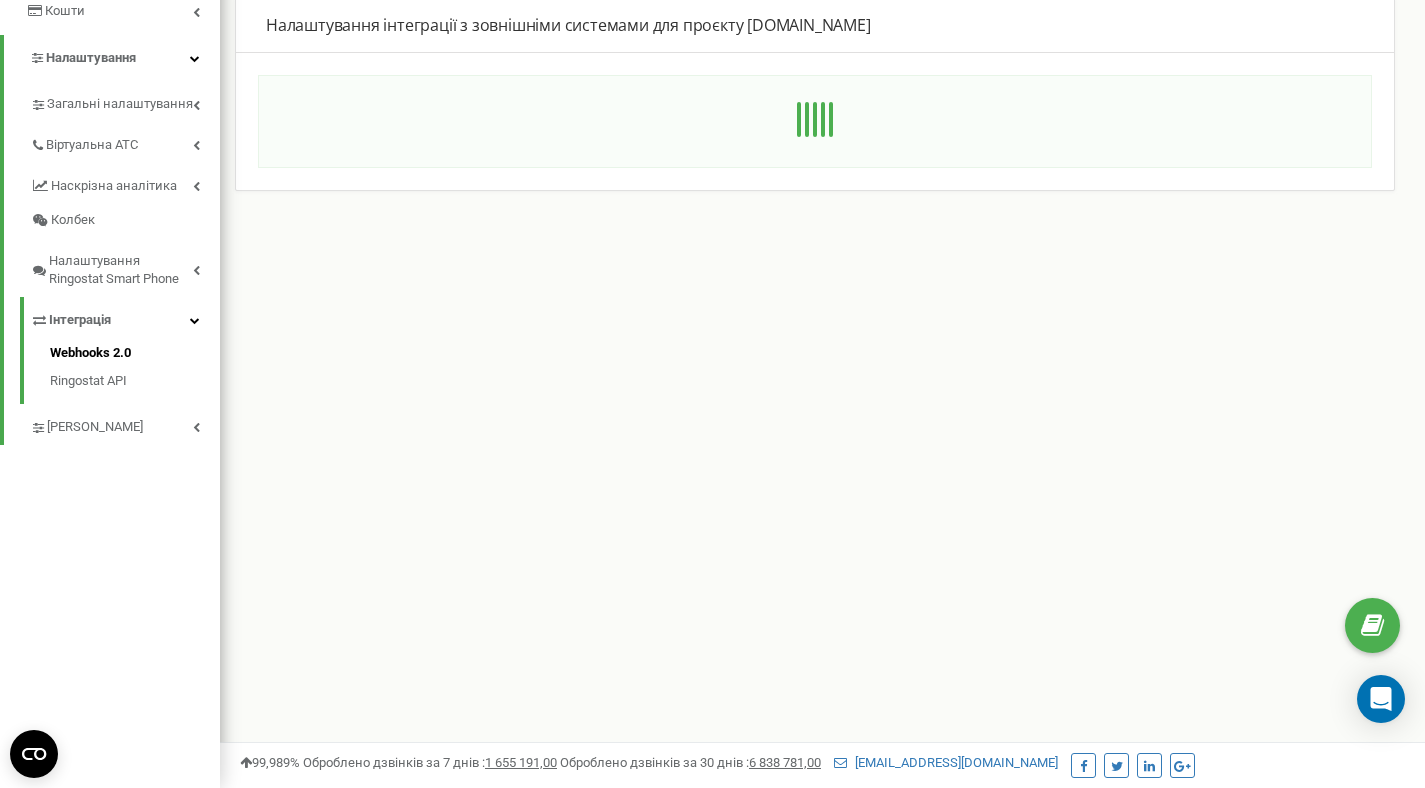 scroll, scrollTop: 1200, scrollLeft: 1205, axis: both 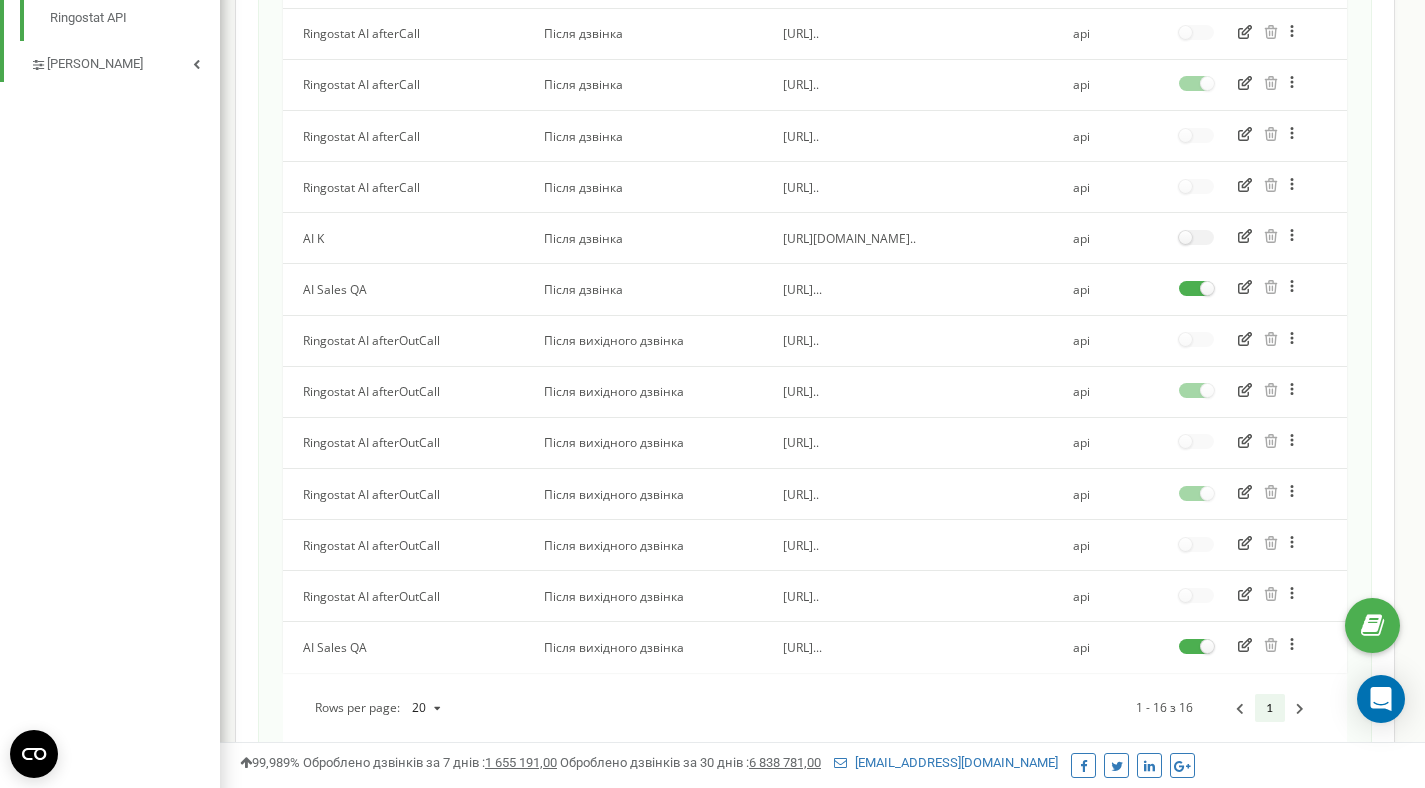 click 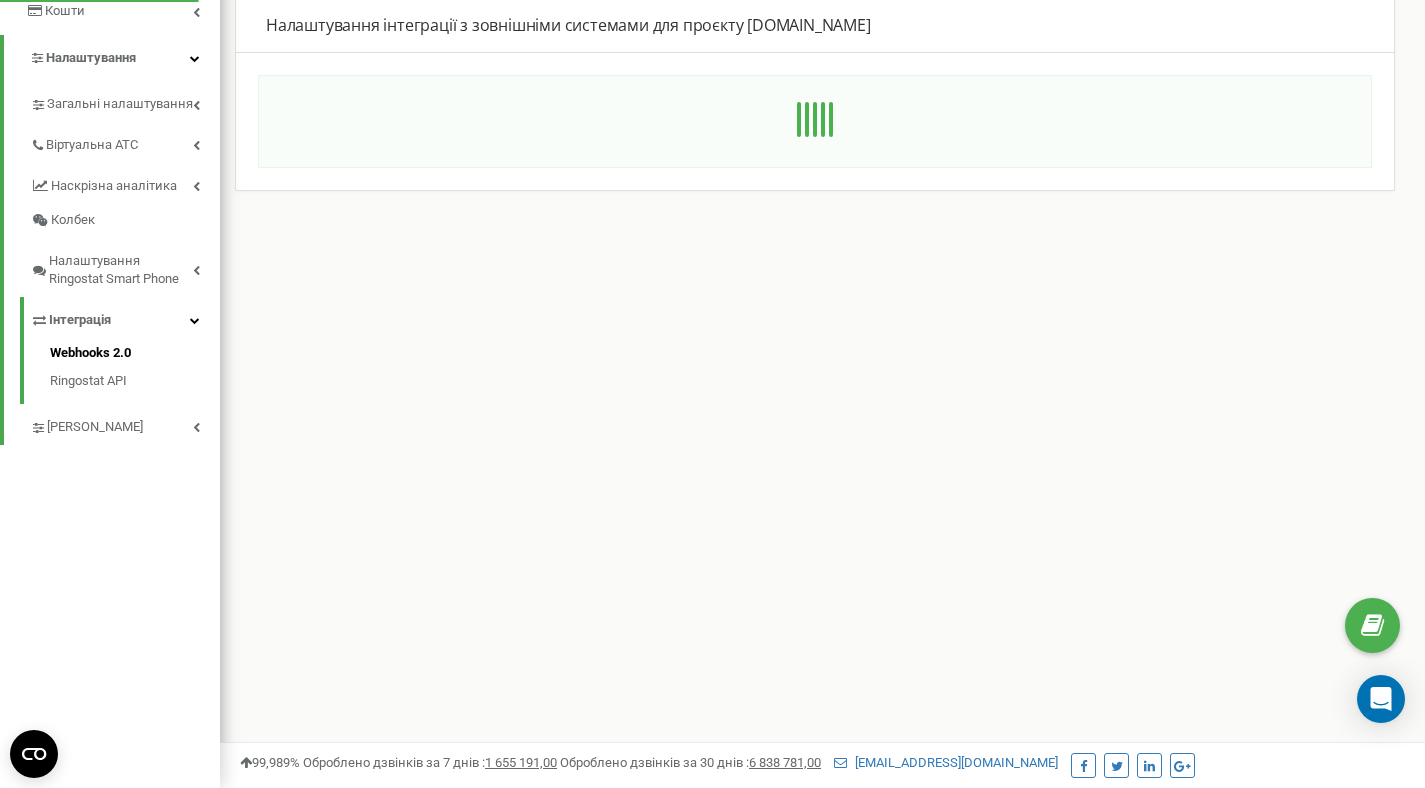 scroll, scrollTop: 0, scrollLeft: 0, axis: both 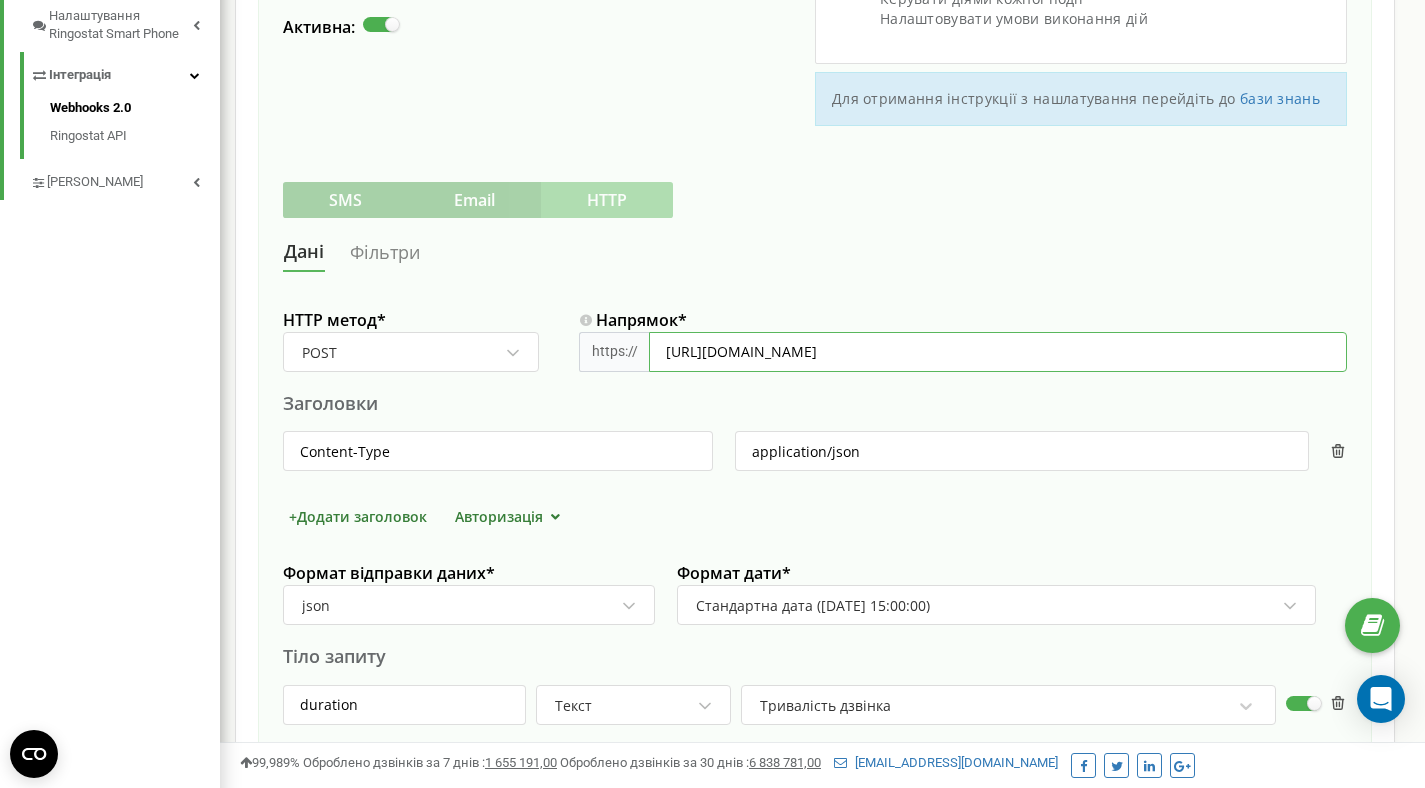 click on "https://ec23dc3625a2.ngrok-free.app/webhook/ringostat" at bounding box center [998, 352] 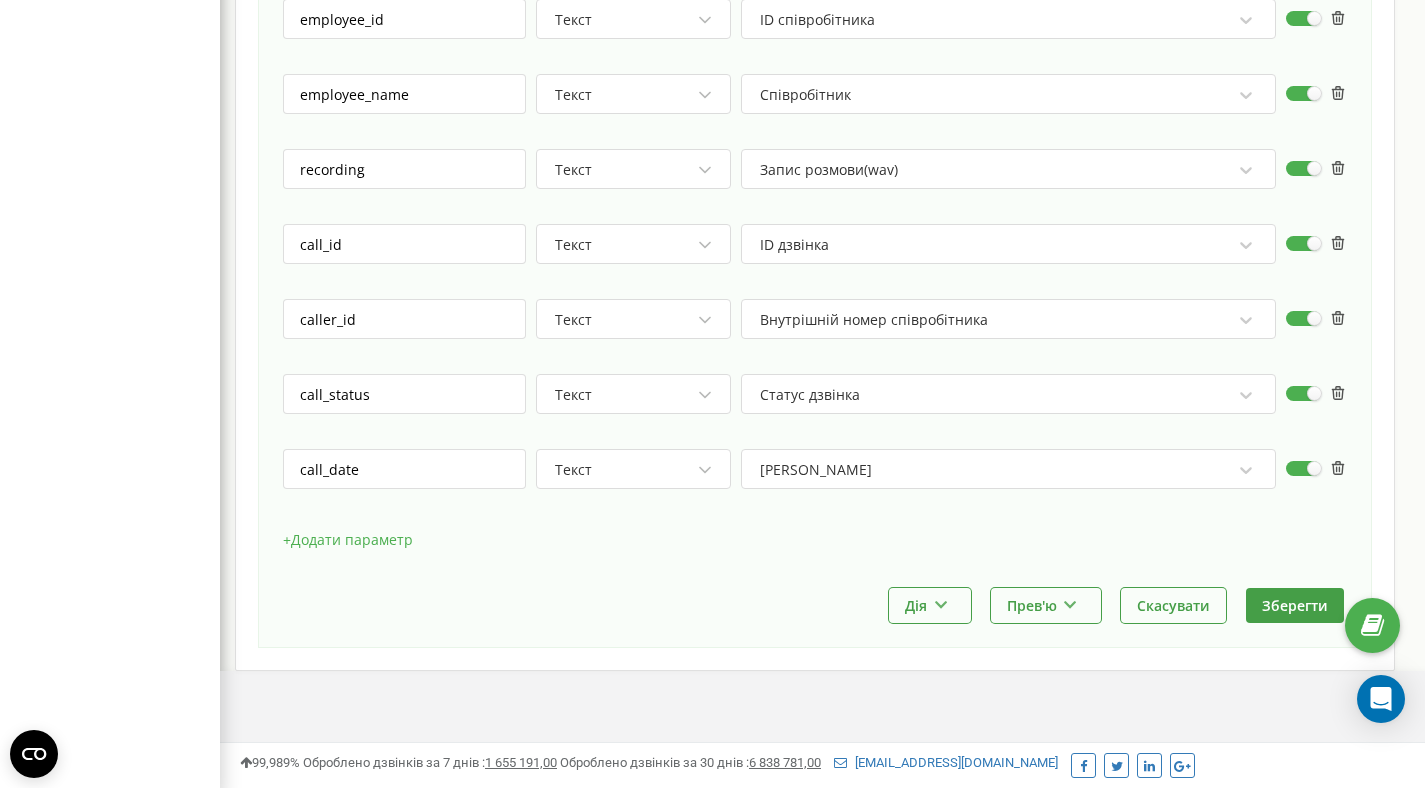 scroll, scrollTop: 1656, scrollLeft: 0, axis: vertical 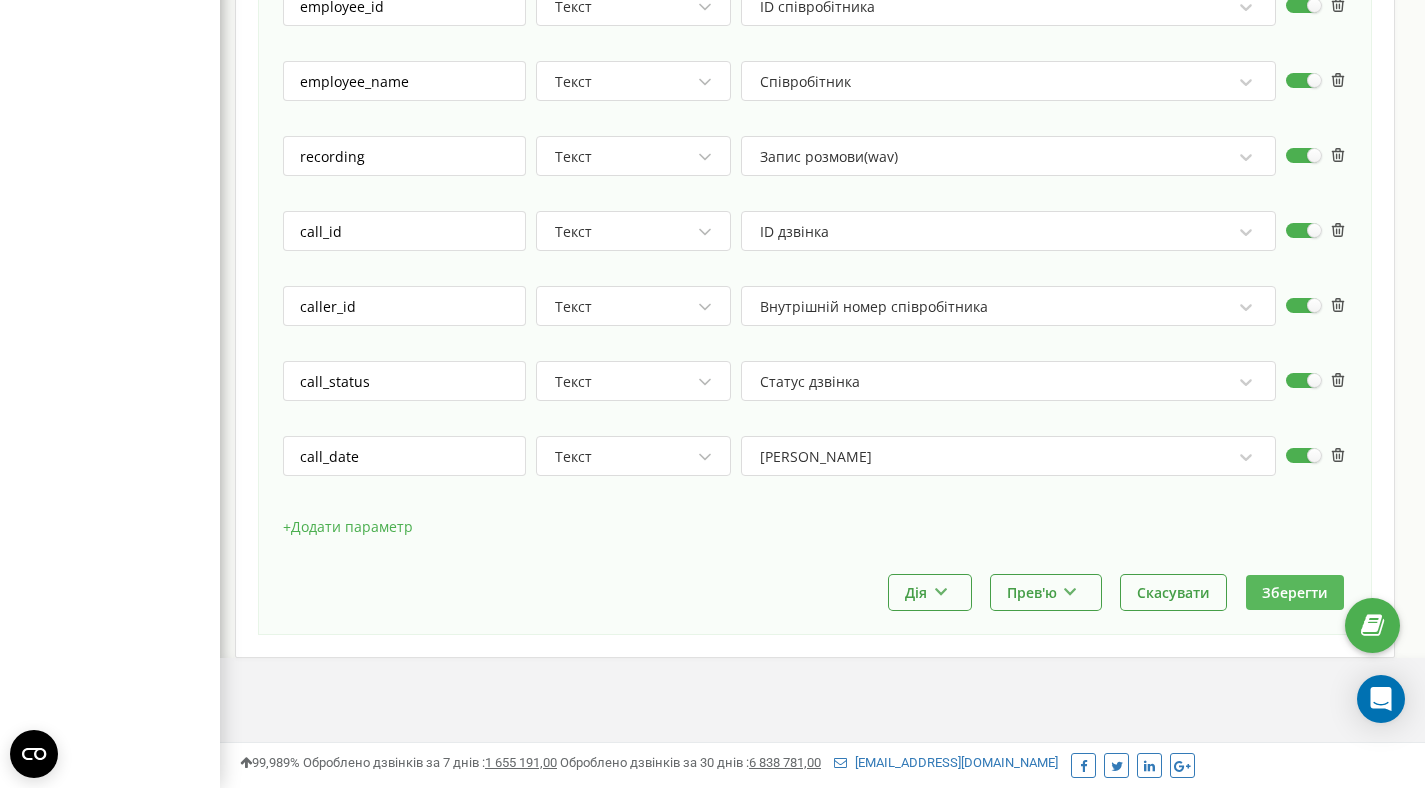 click on "Зберегти" at bounding box center [1295, 592] 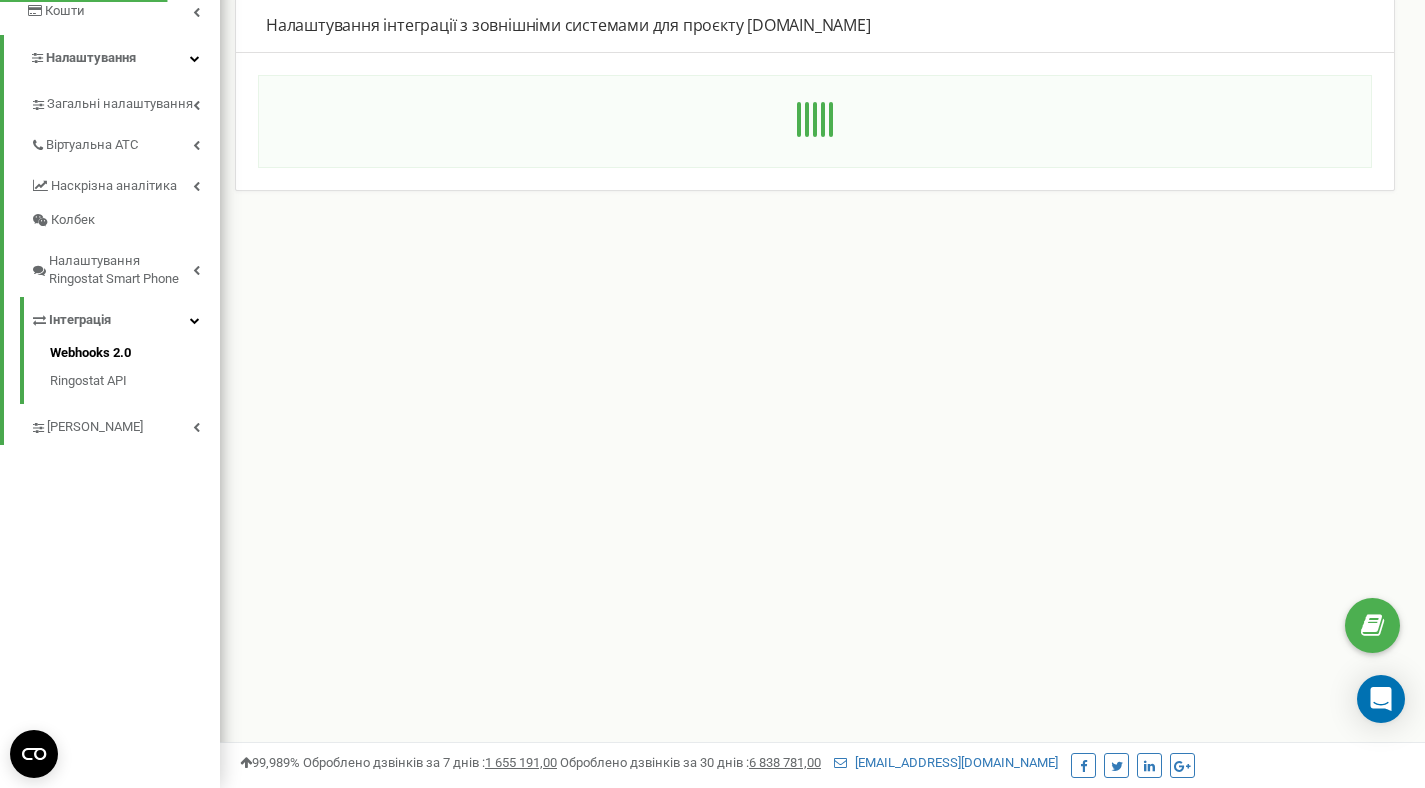 scroll, scrollTop: 0, scrollLeft: 0, axis: both 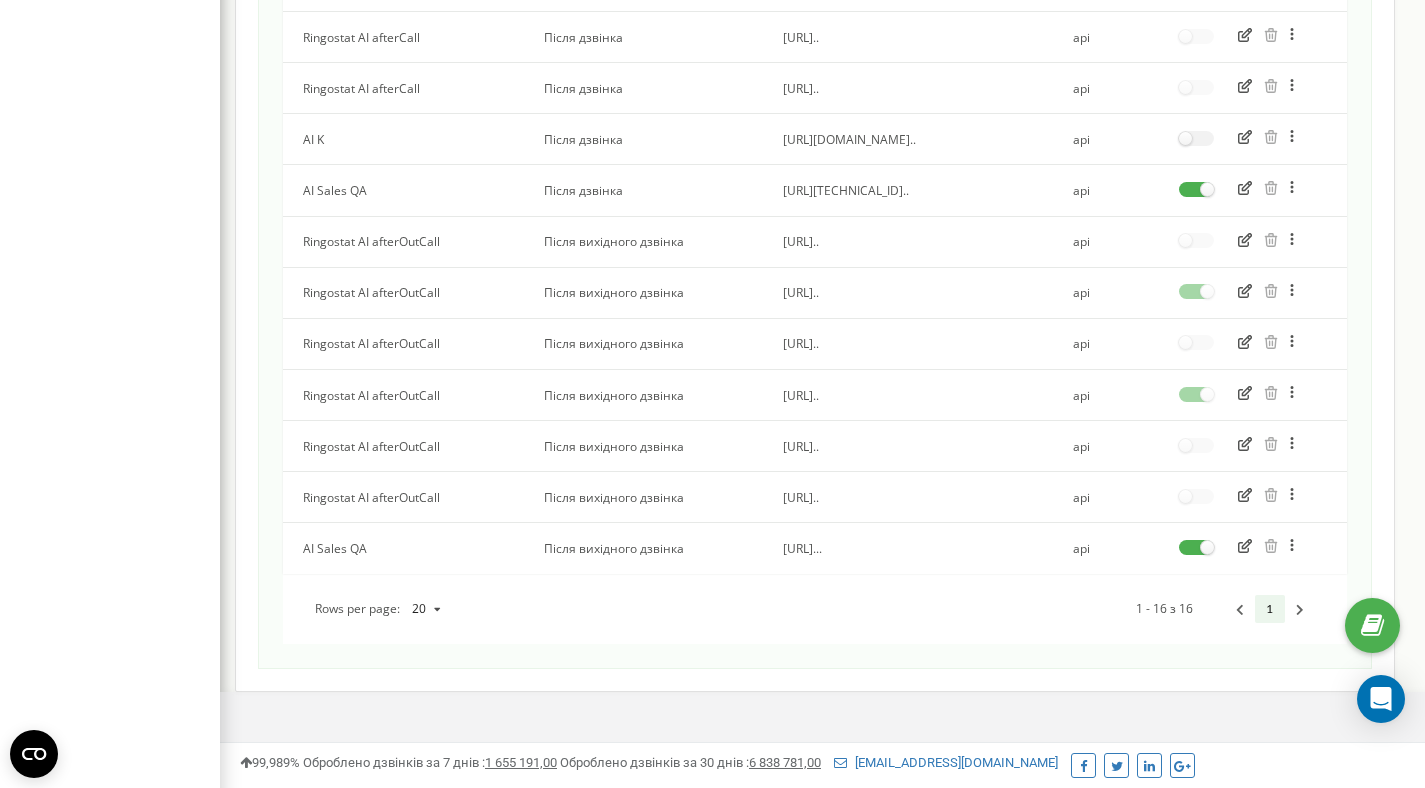 click 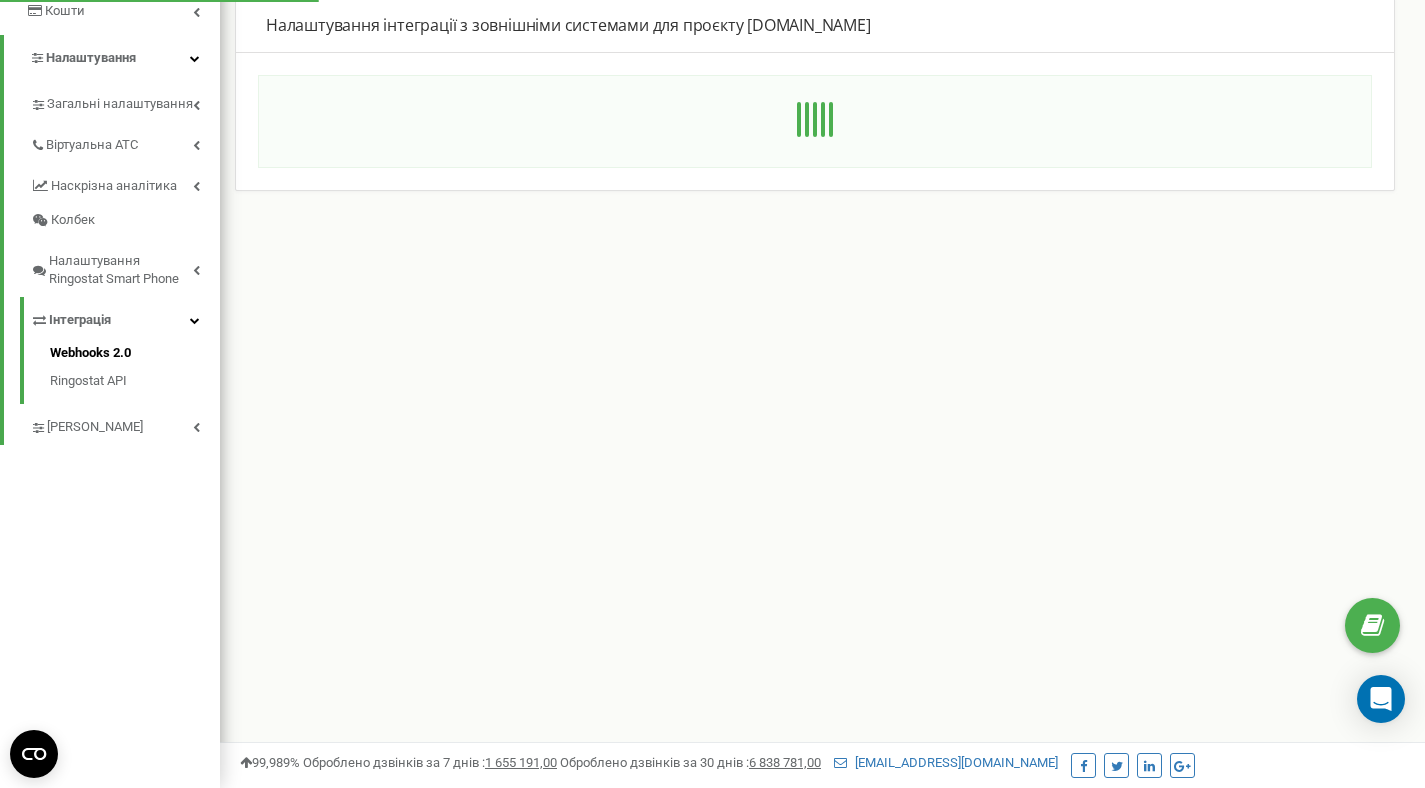 scroll, scrollTop: 0, scrollLeft: 0, axis: both 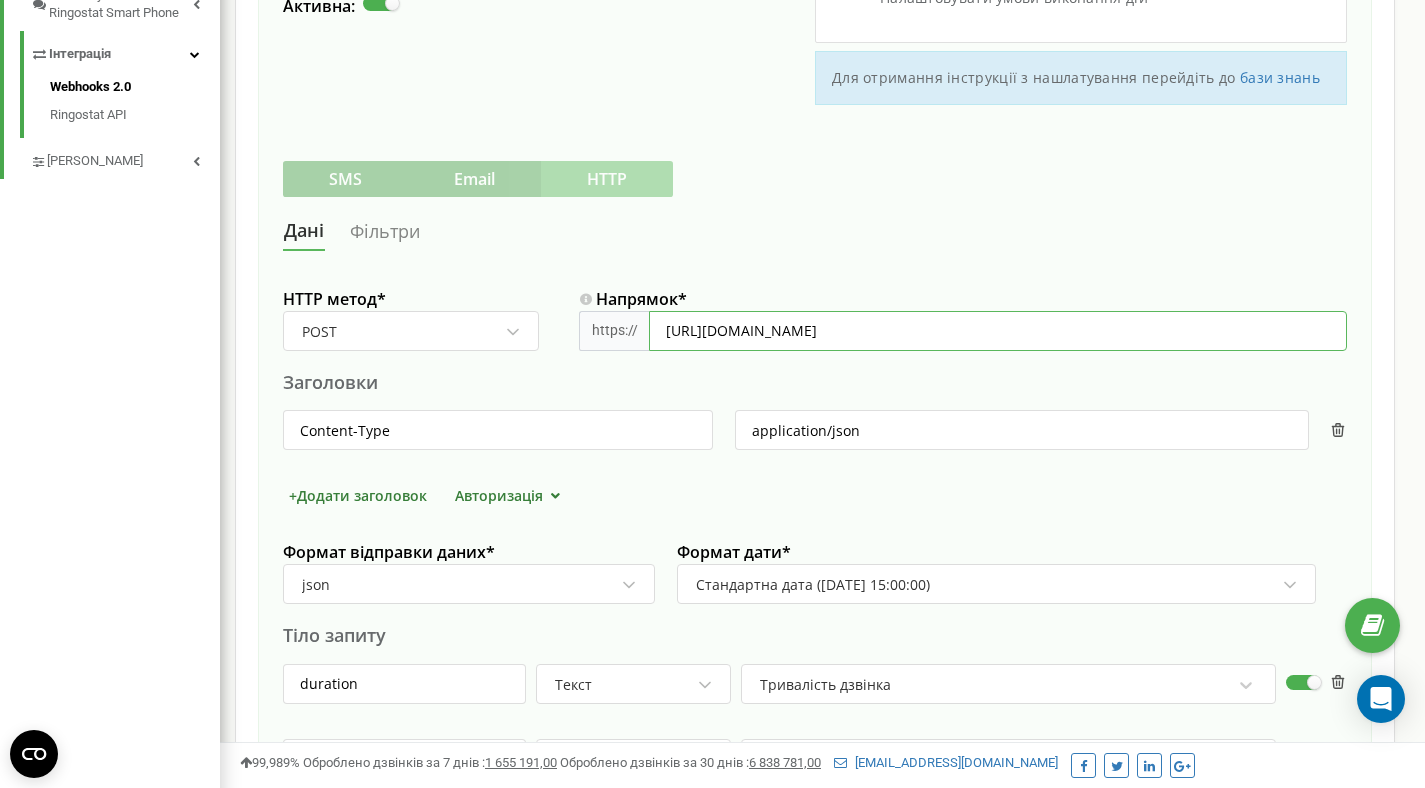 click on "https://ec23dc3625a2.ngrok-free.app/webhook/ringostat" at bounding box center [998, 331] 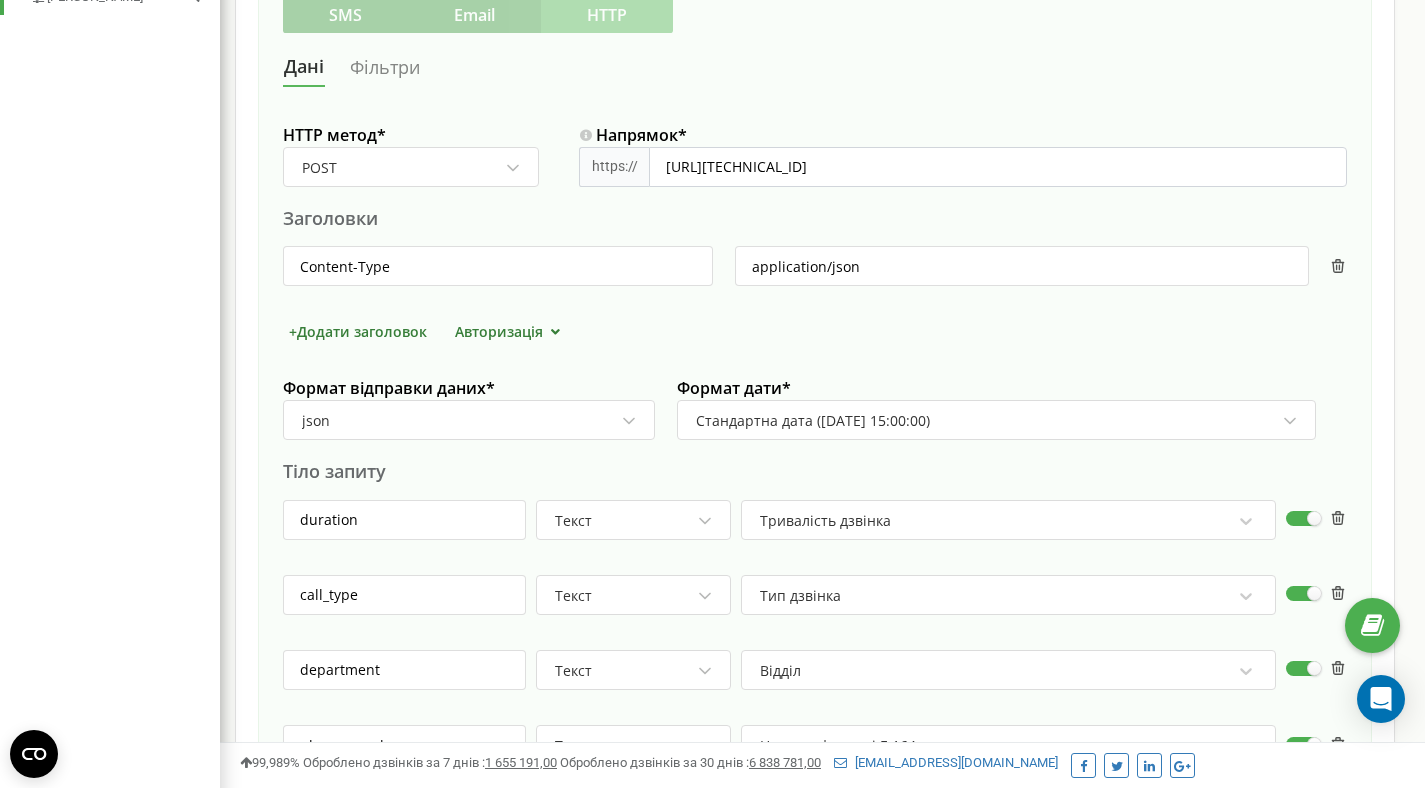 scroll 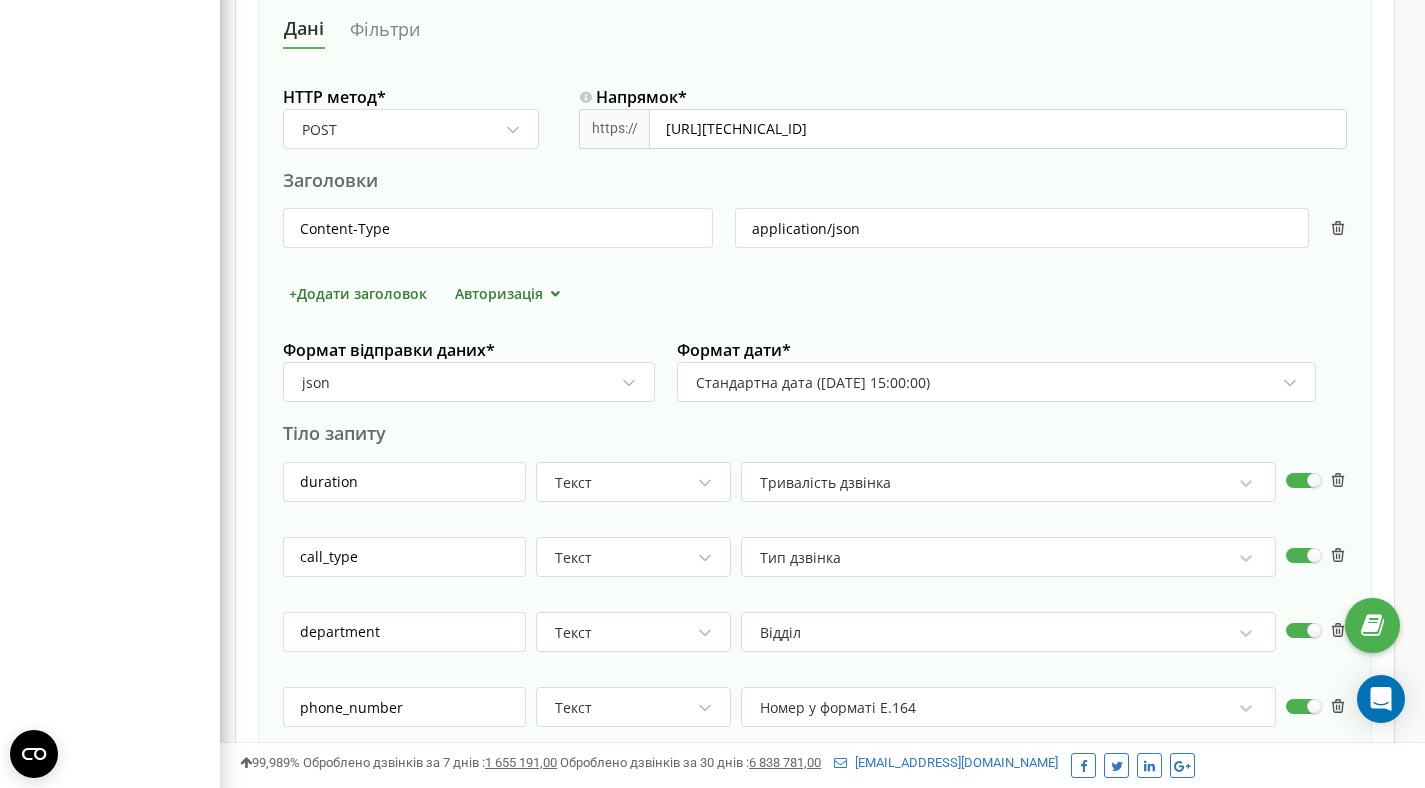 click at bounding box center (963, 158) 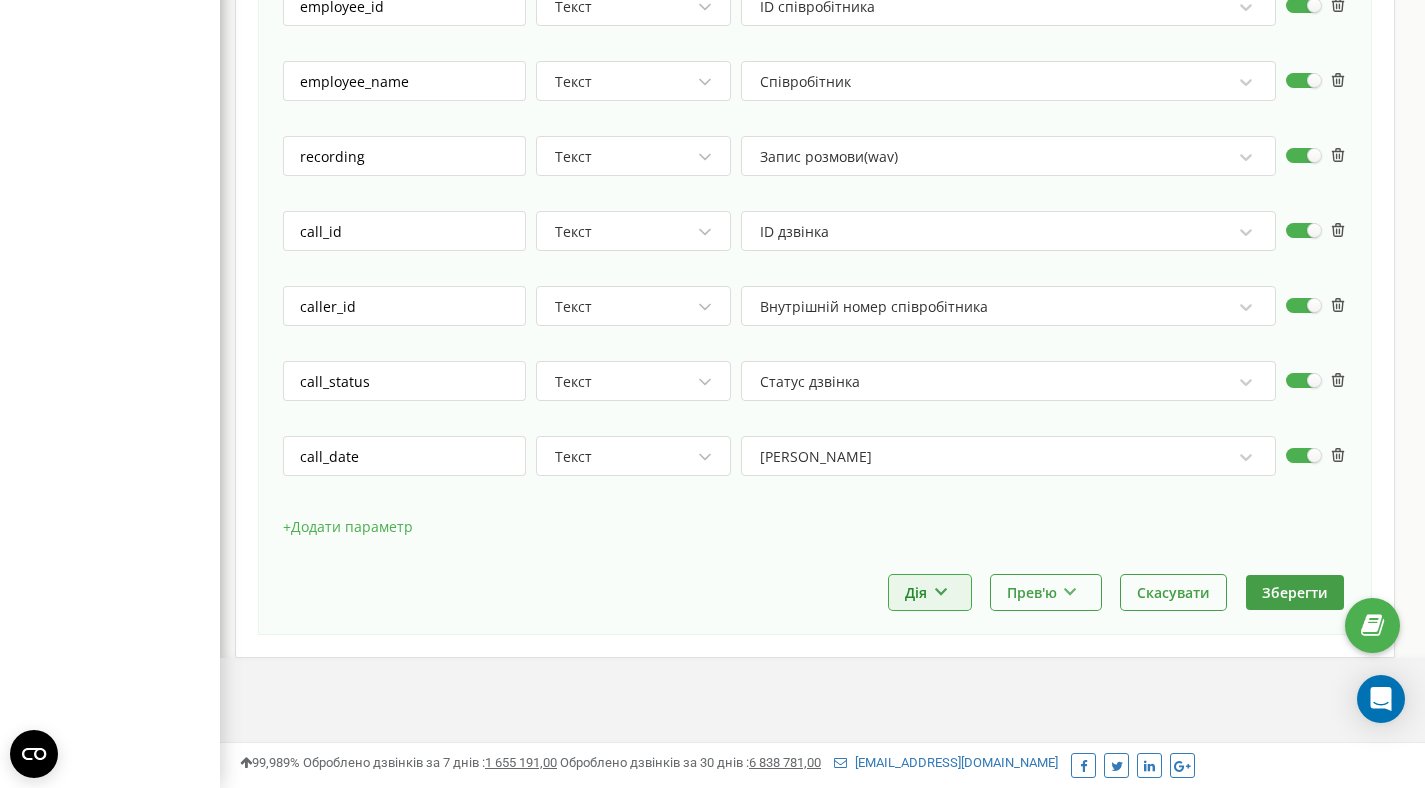 click on "Дія" at bounding box center (930, 592) 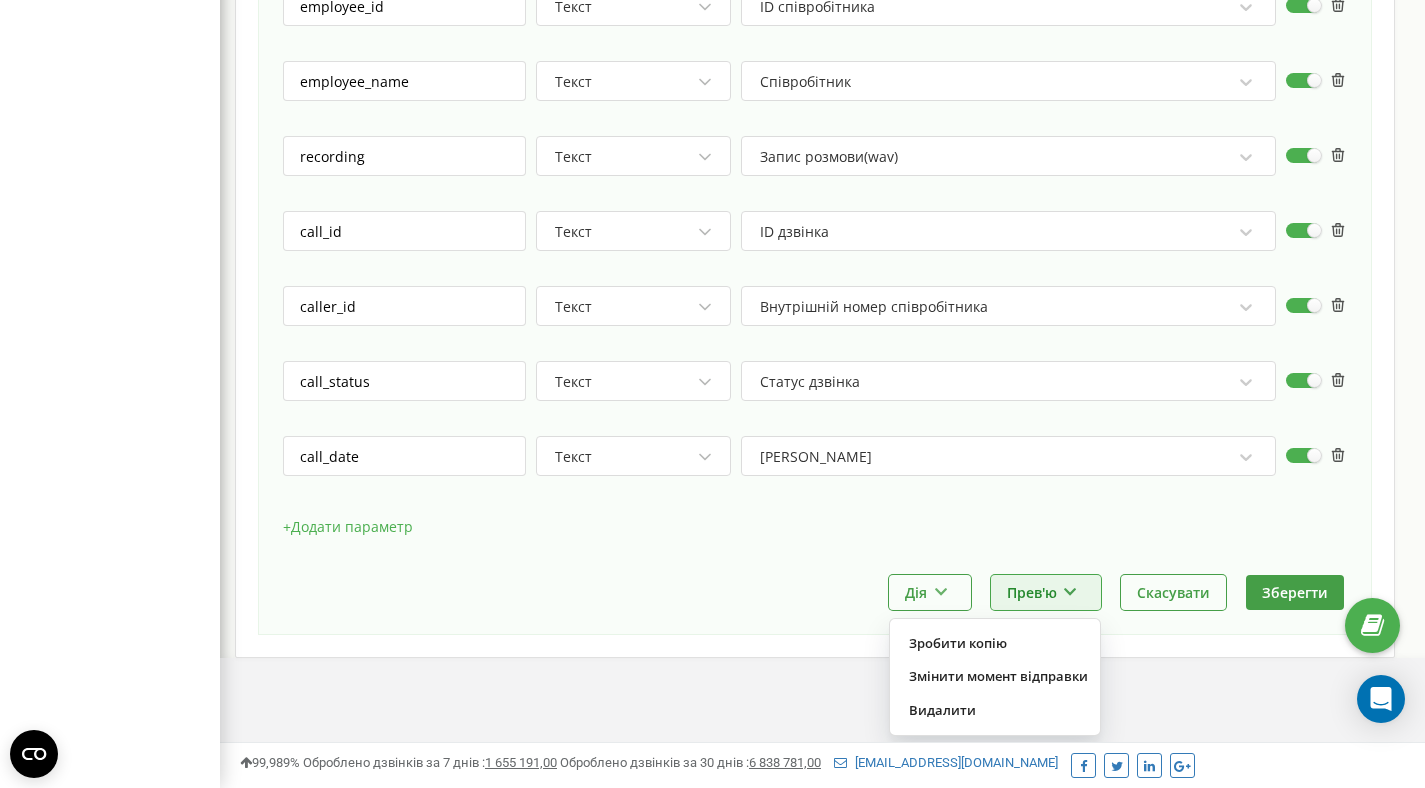 click at bounding box center [1070, 589] 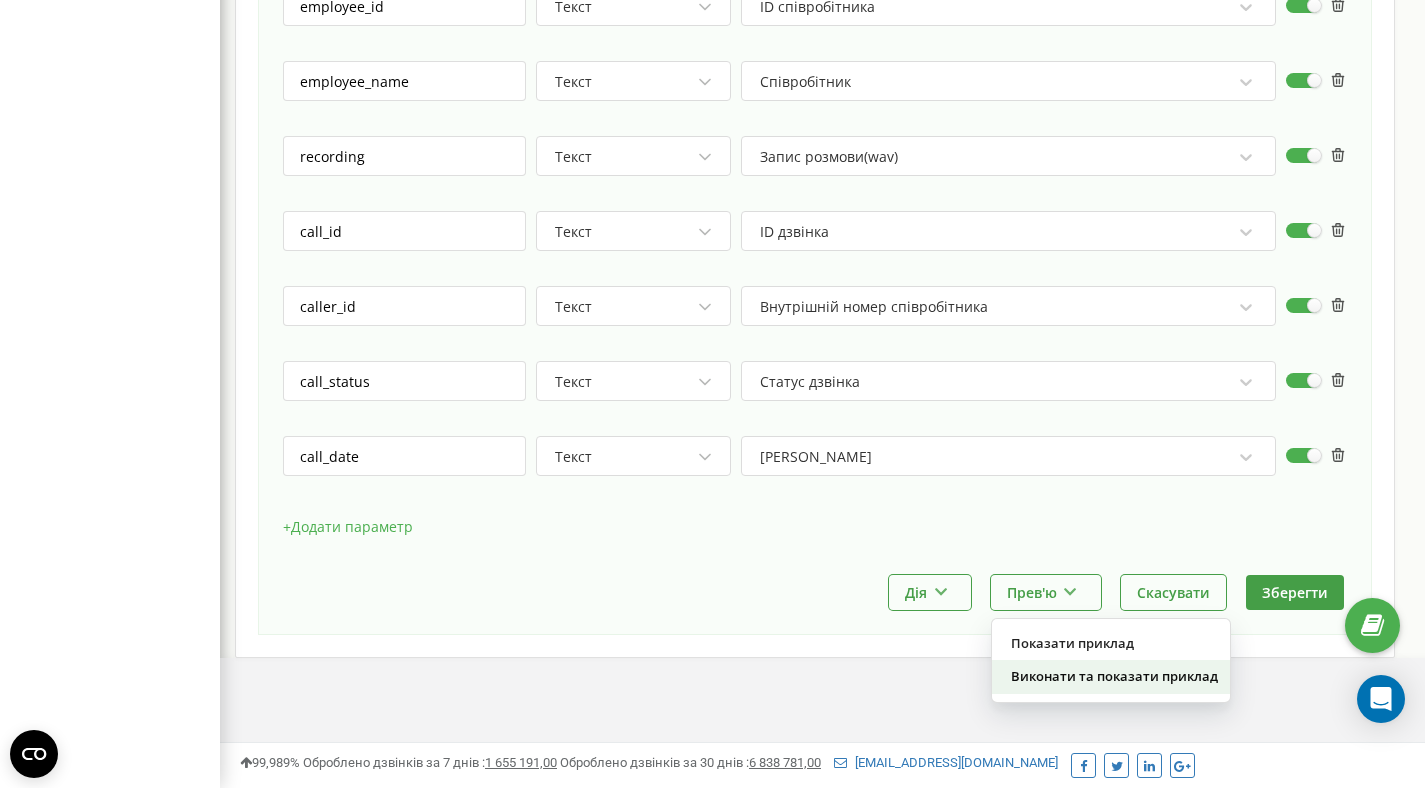 click on "Виконати та показати приклад" at bounding box center [1111, 676] 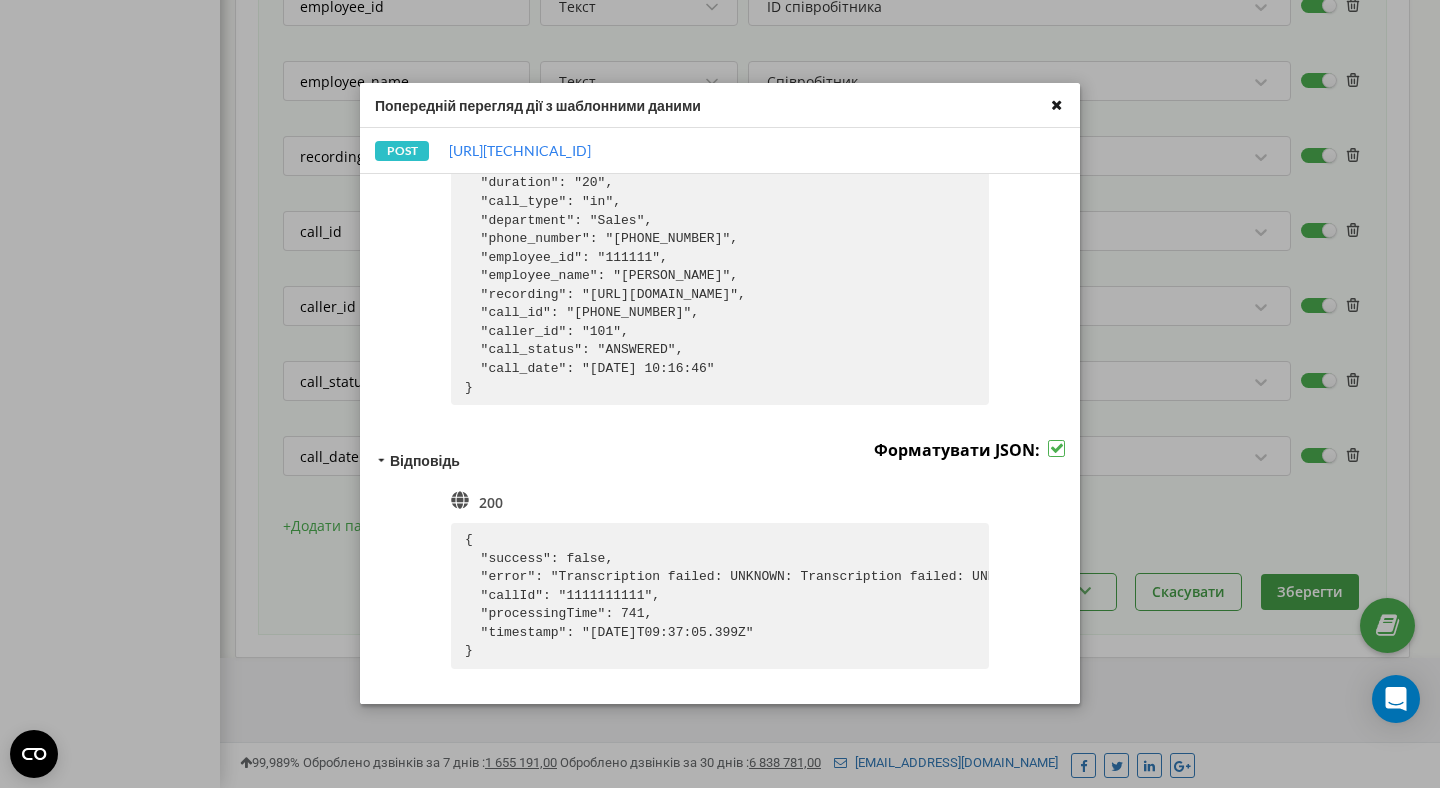 click at bounding box center [1056, 105] 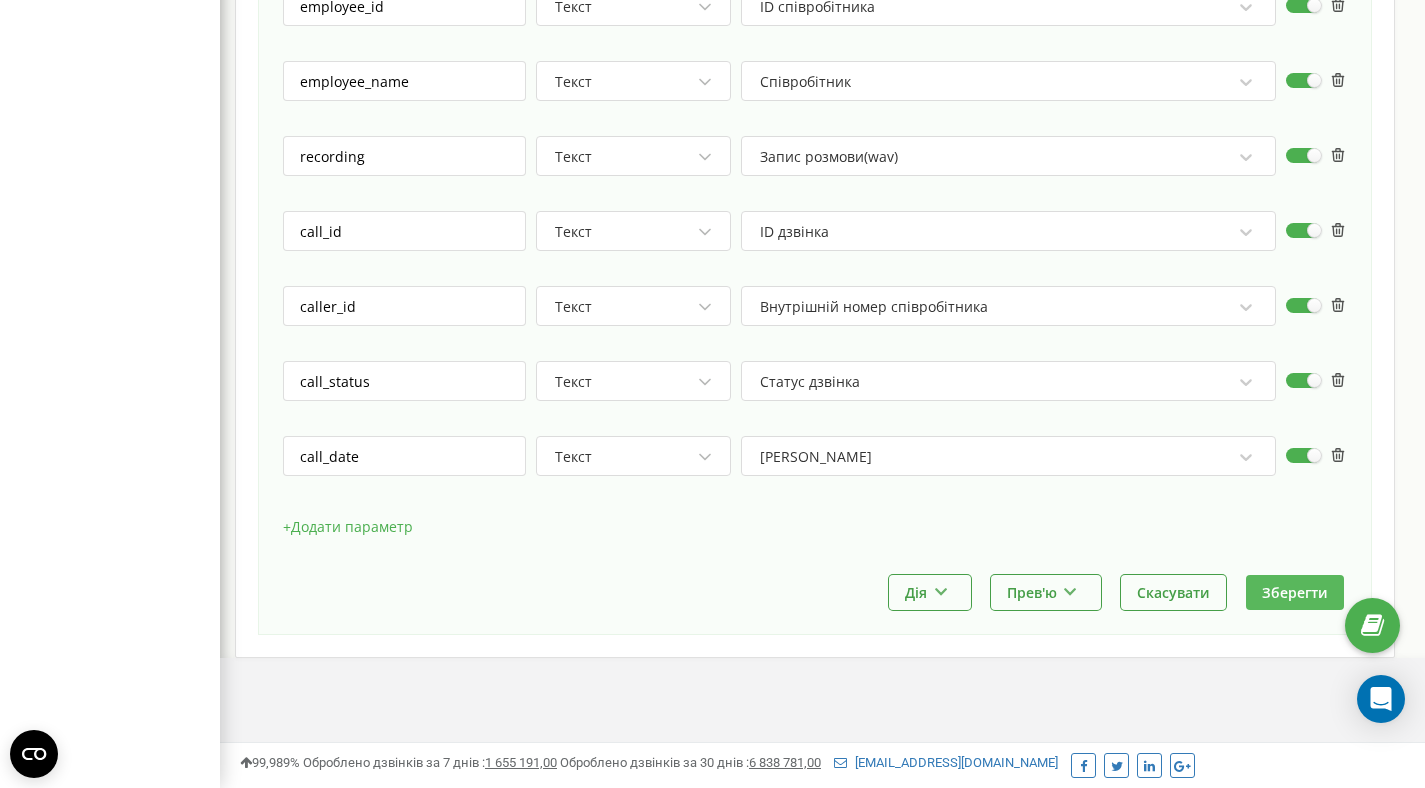 click on "Зберегти" at bounding box center [1295, 592] 